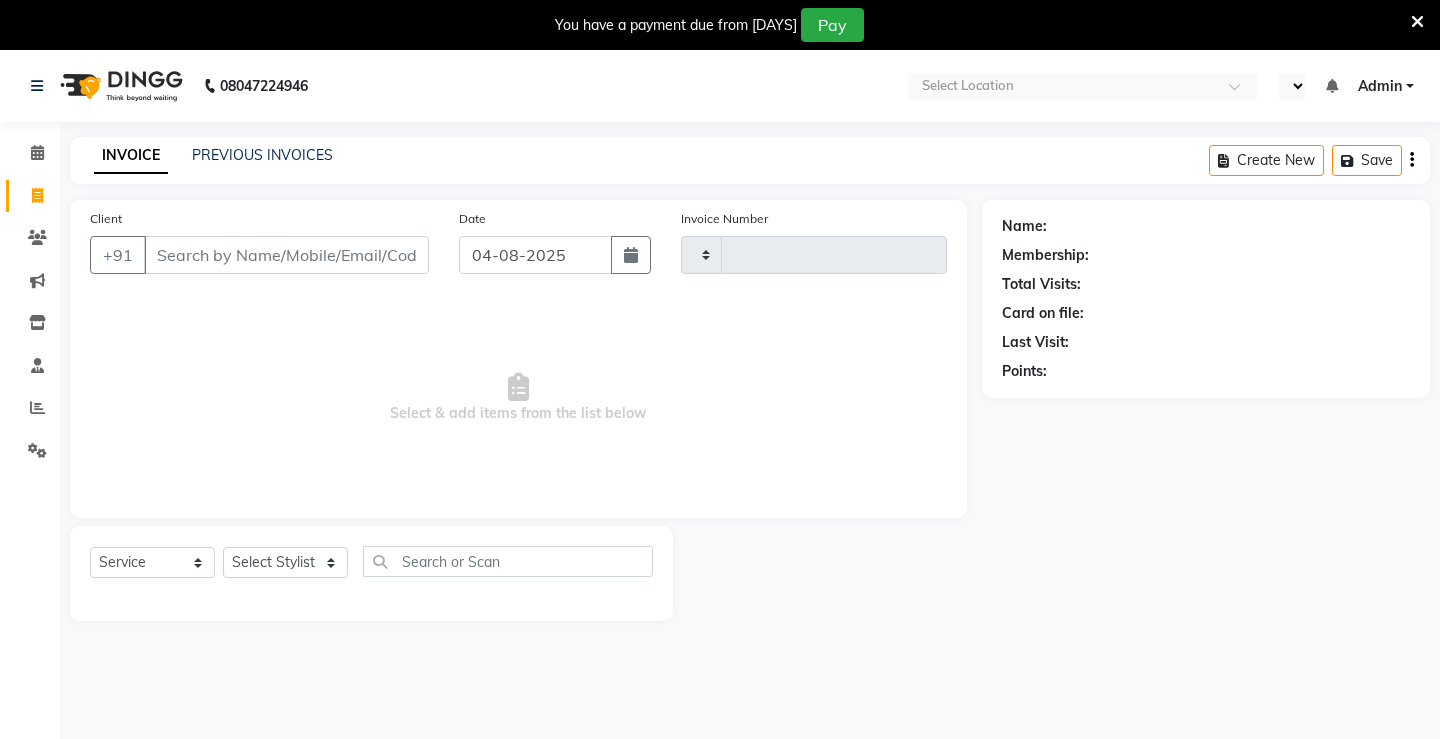 select on "service" 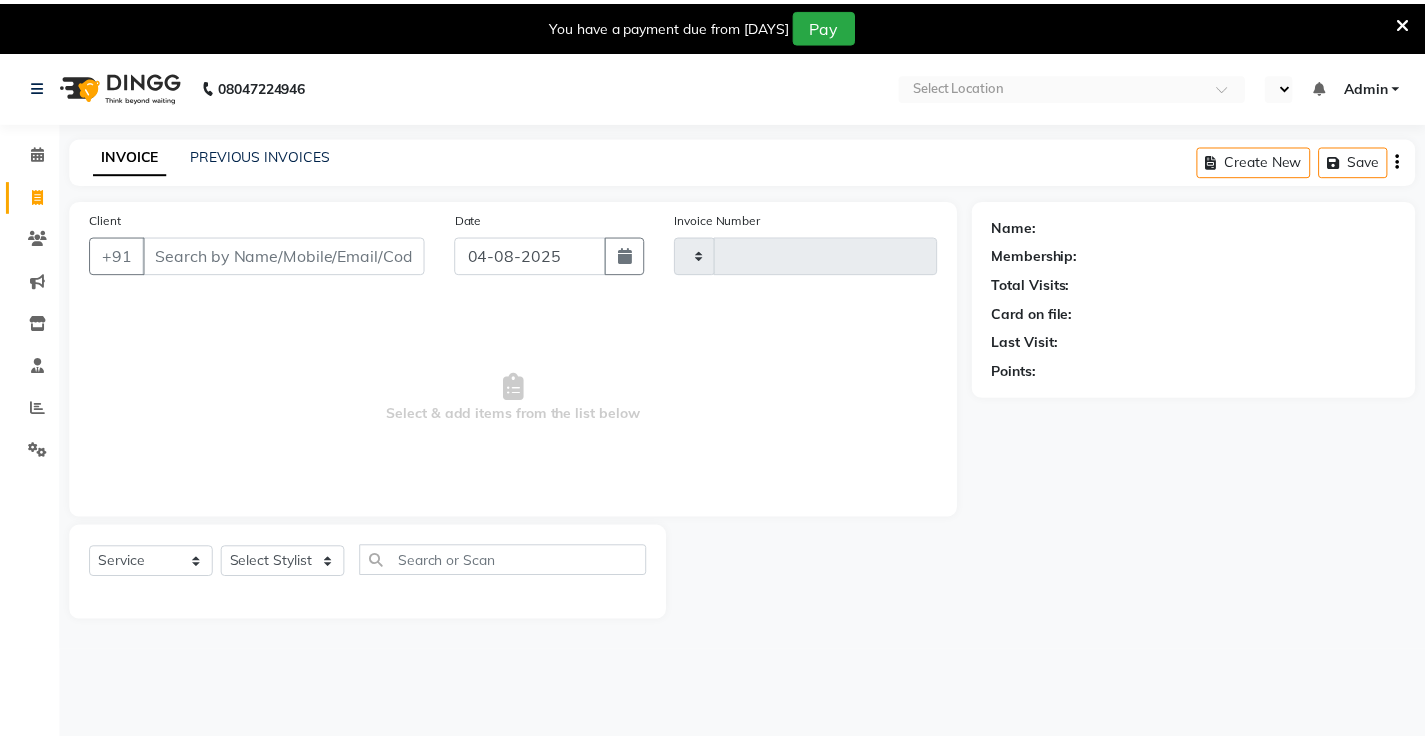 scroll, scrollTop: 0, scrollLeft: 0, axis: both 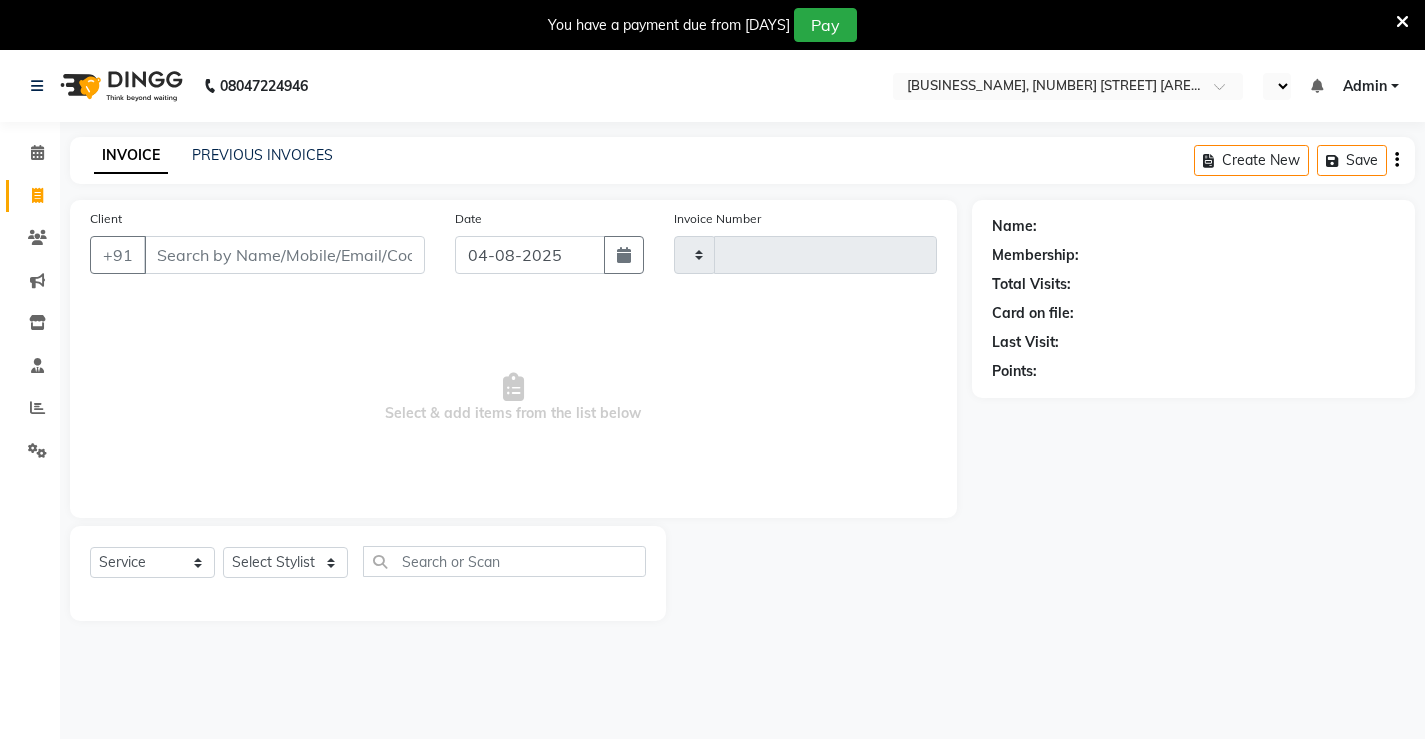 select on "en" 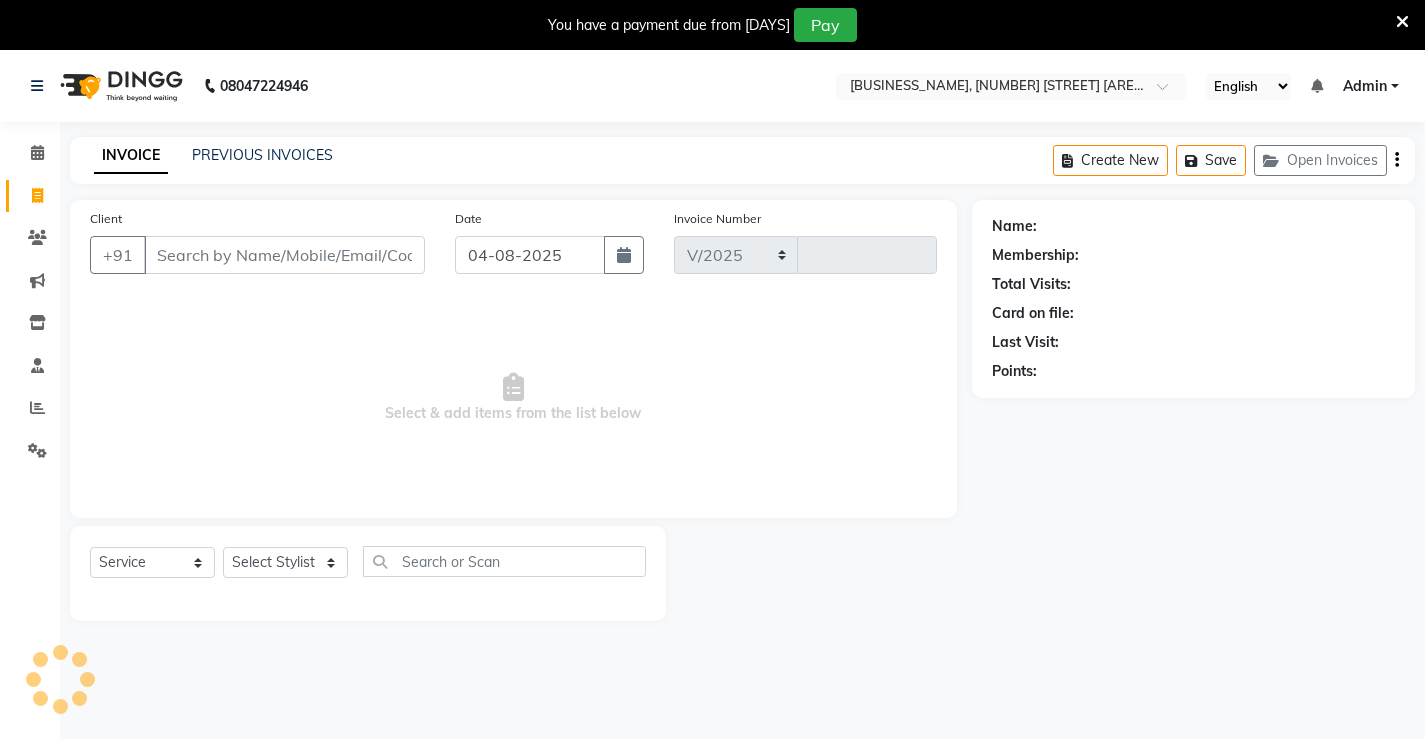 select on "7705" 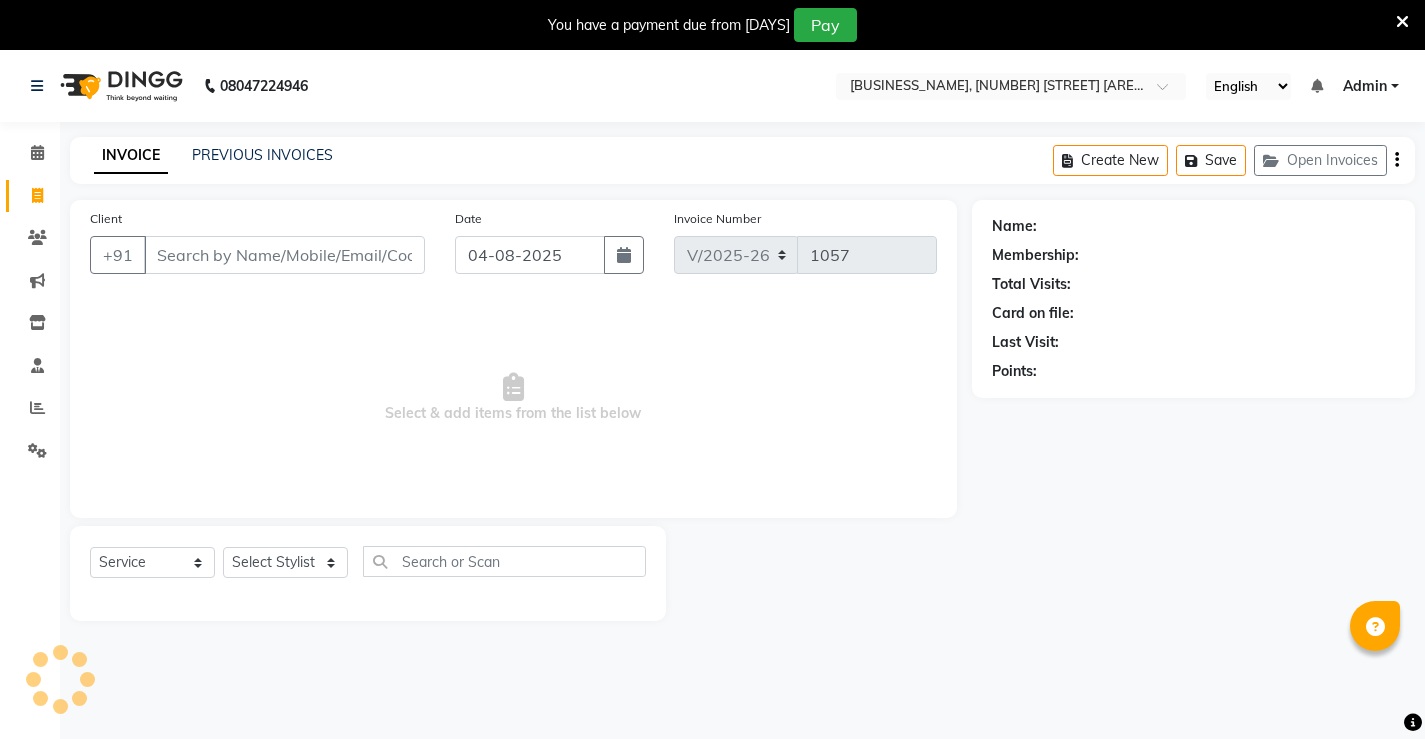 click on "Client" at bounding box center [284, 255] 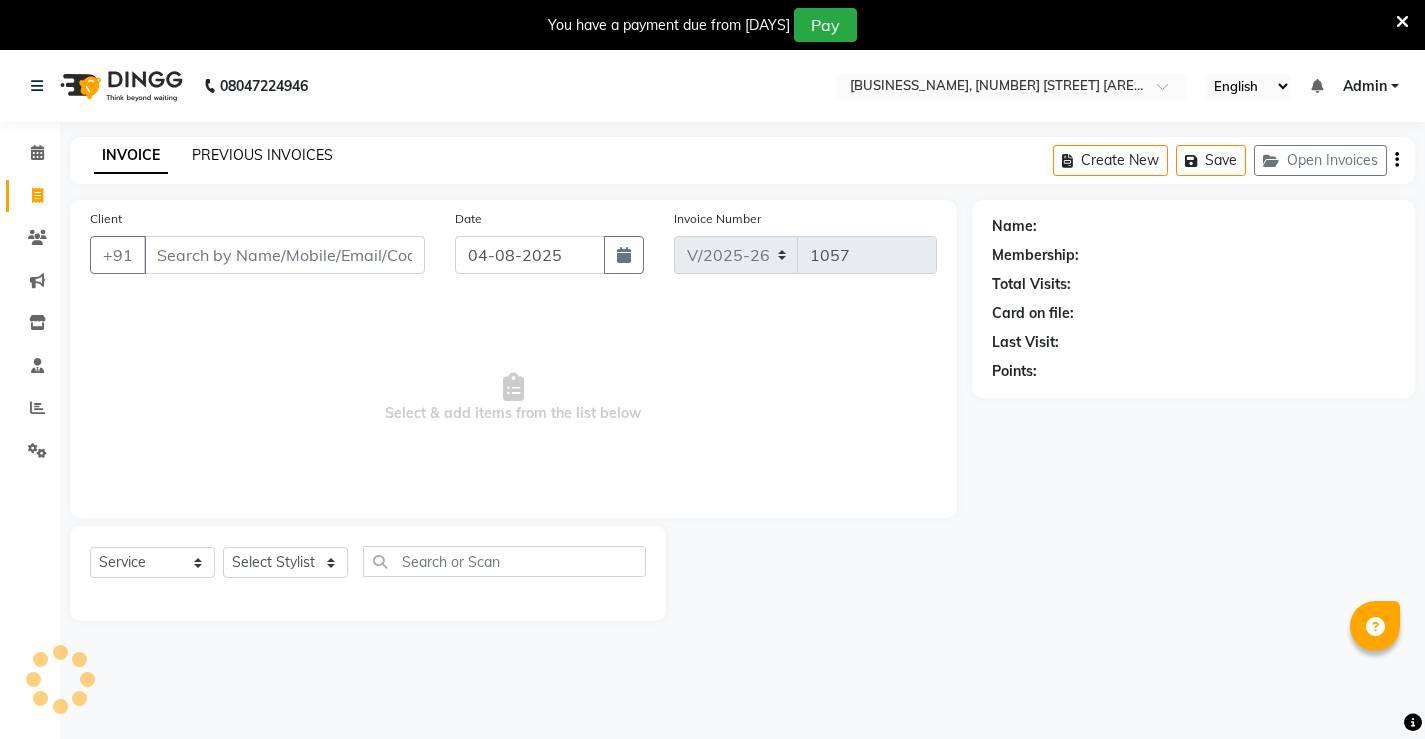 click on "PREVIOUS INVOICES" 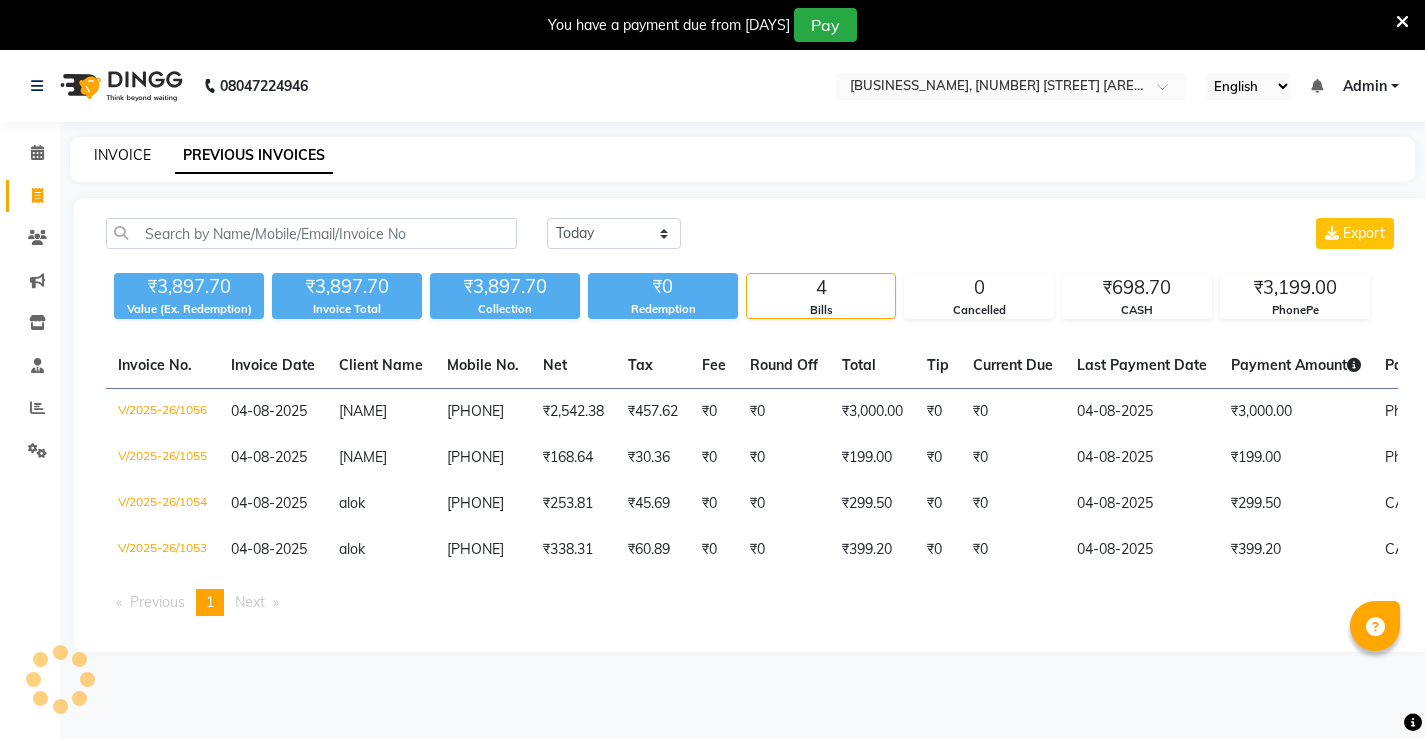 click on "INVOICE" 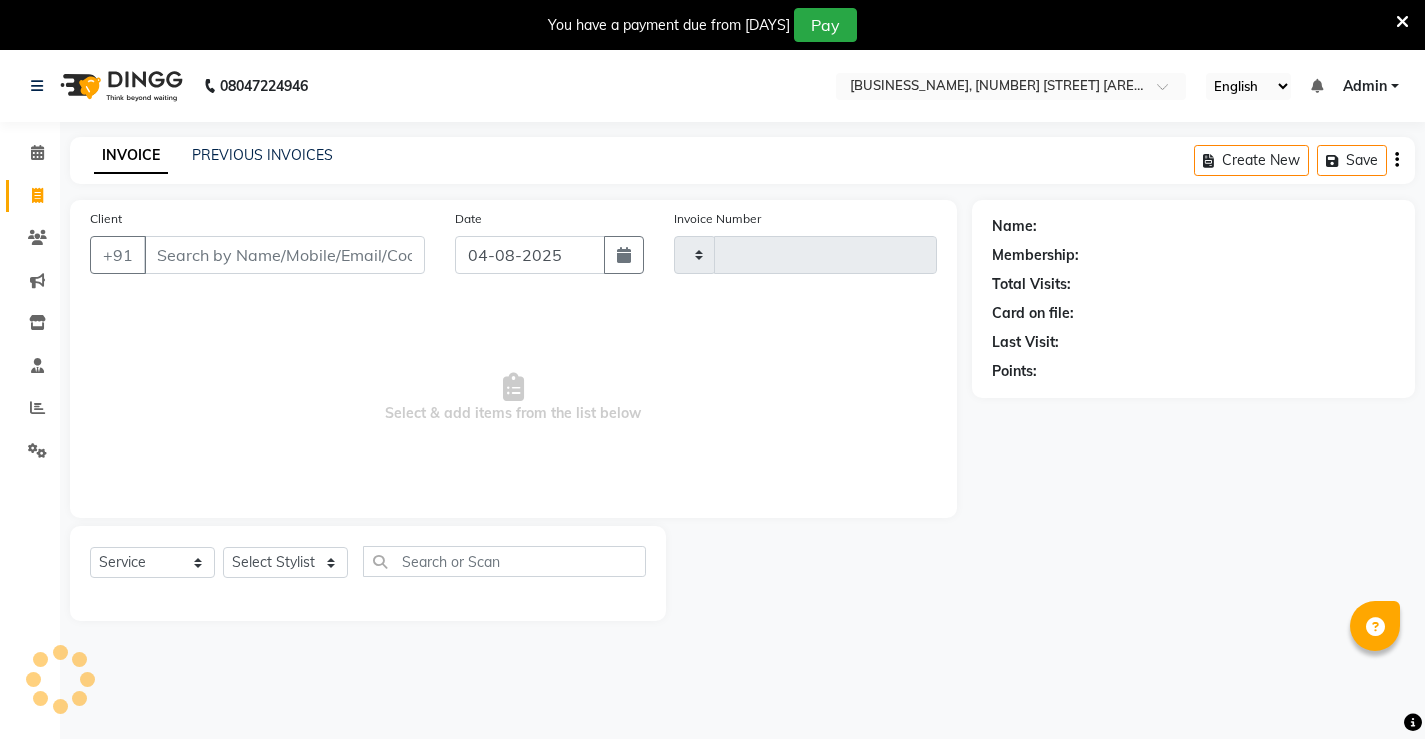 scroll, scrollTop: 50, scrollLeft: 0, axis: vertical 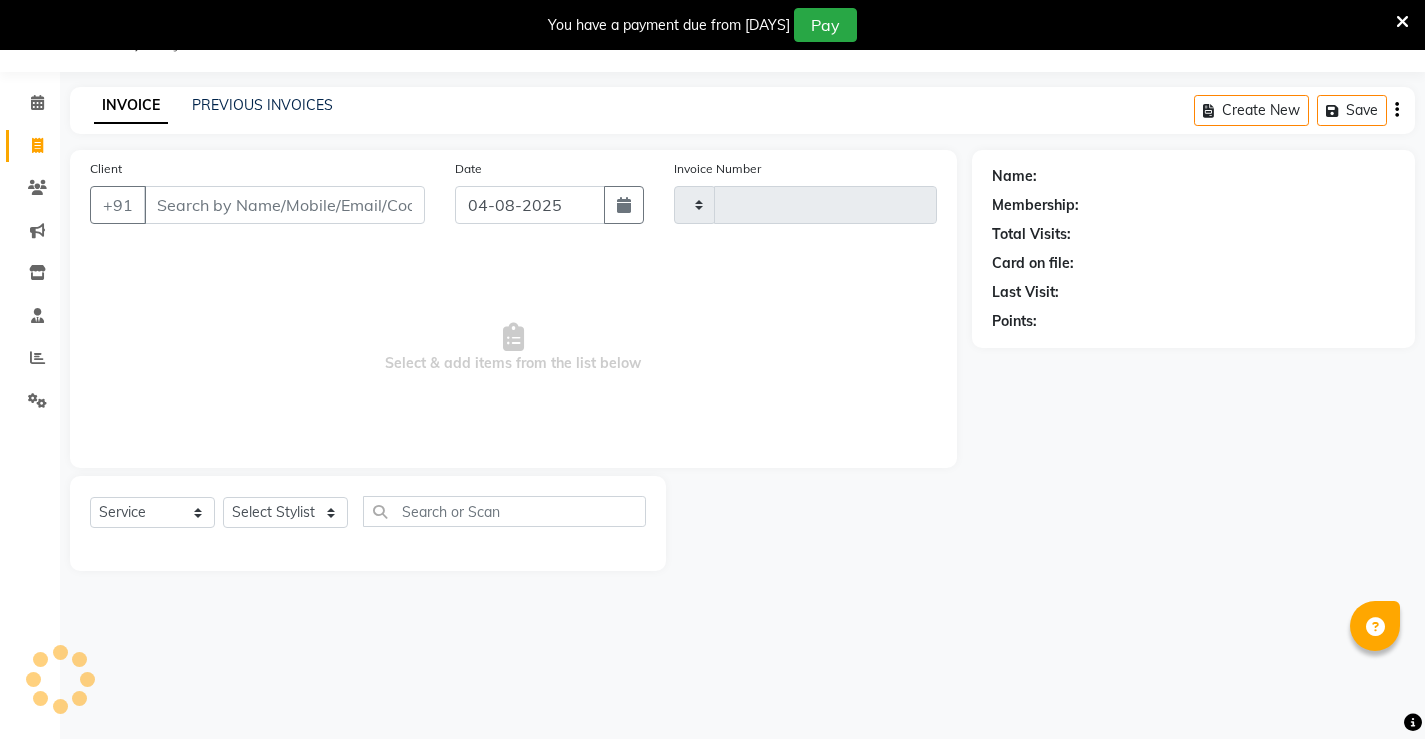 type on "1057" 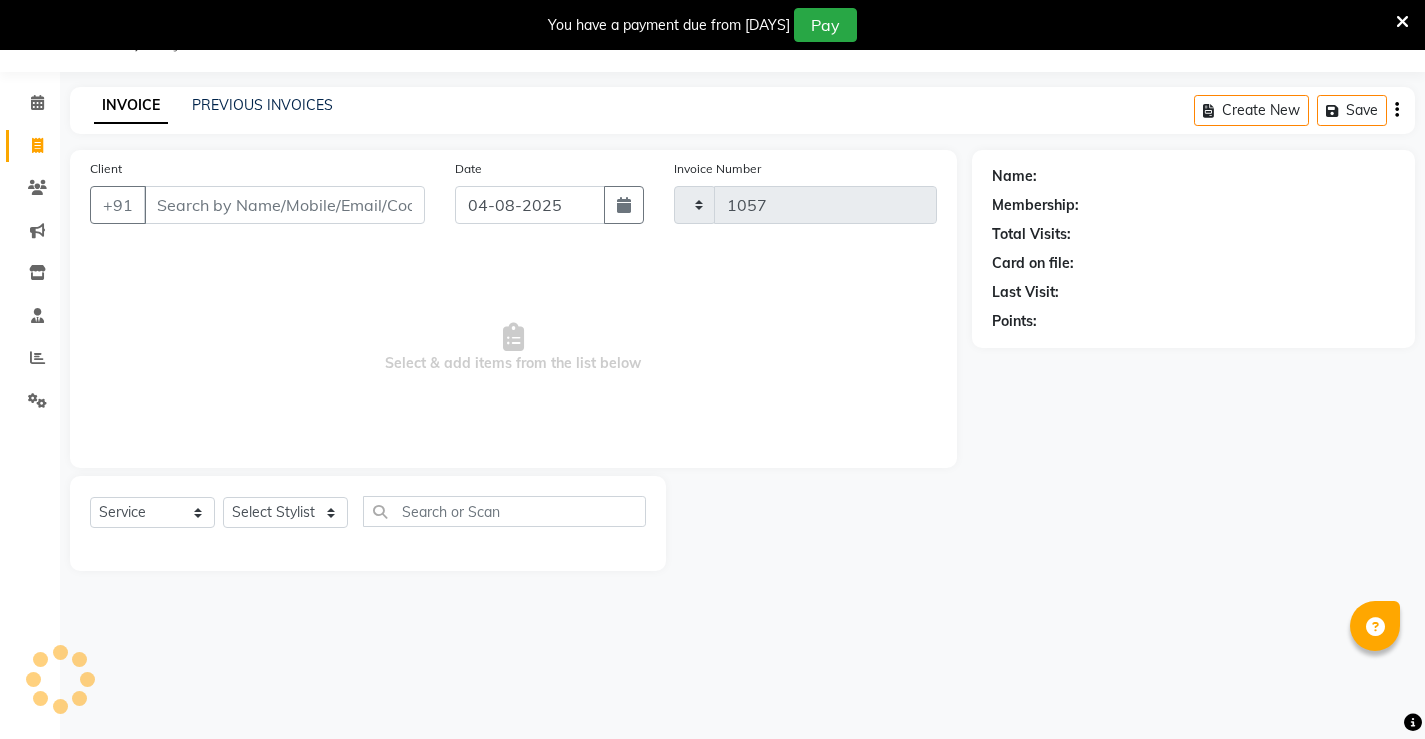 select on "7705" 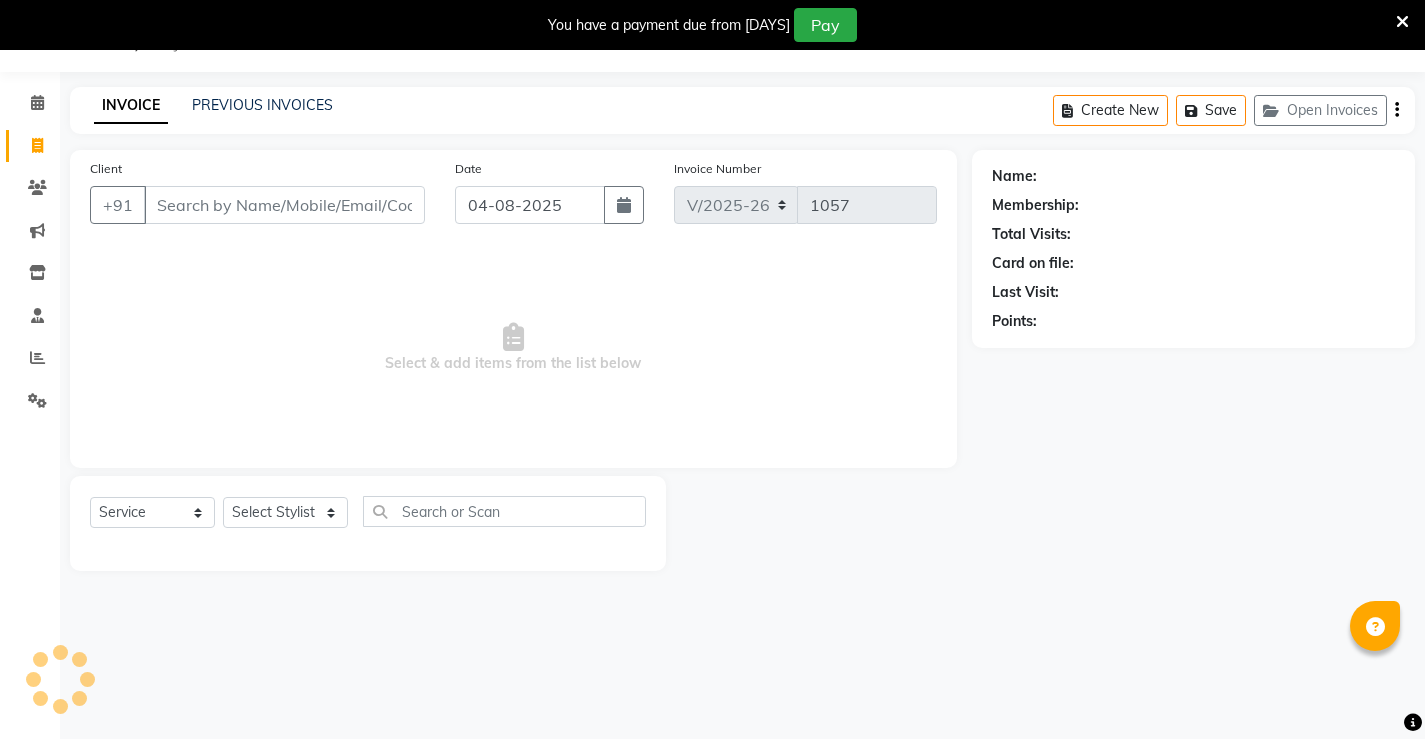 click on "Client" at bounding box center (284, 205) 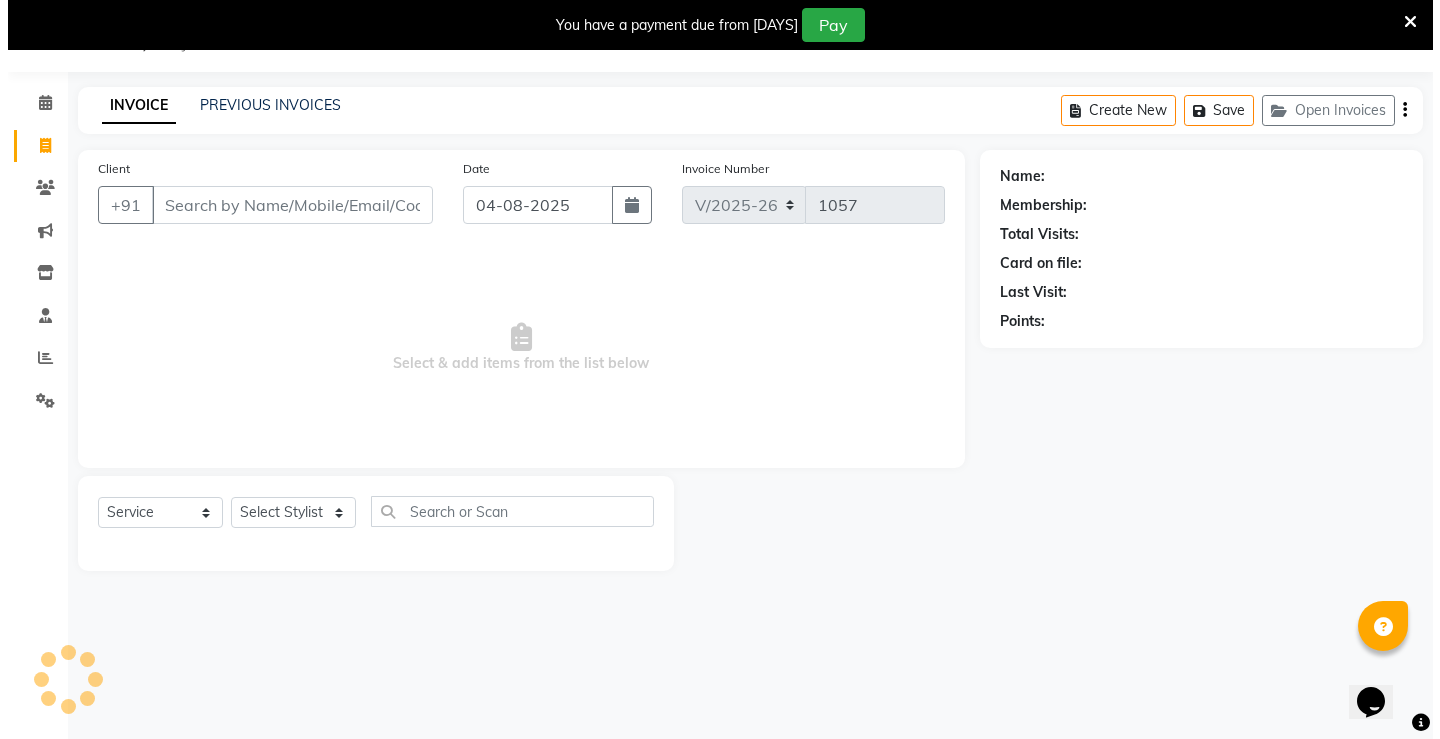 scroll, scrollTop: 0, scrollLeft: 0, axis: both 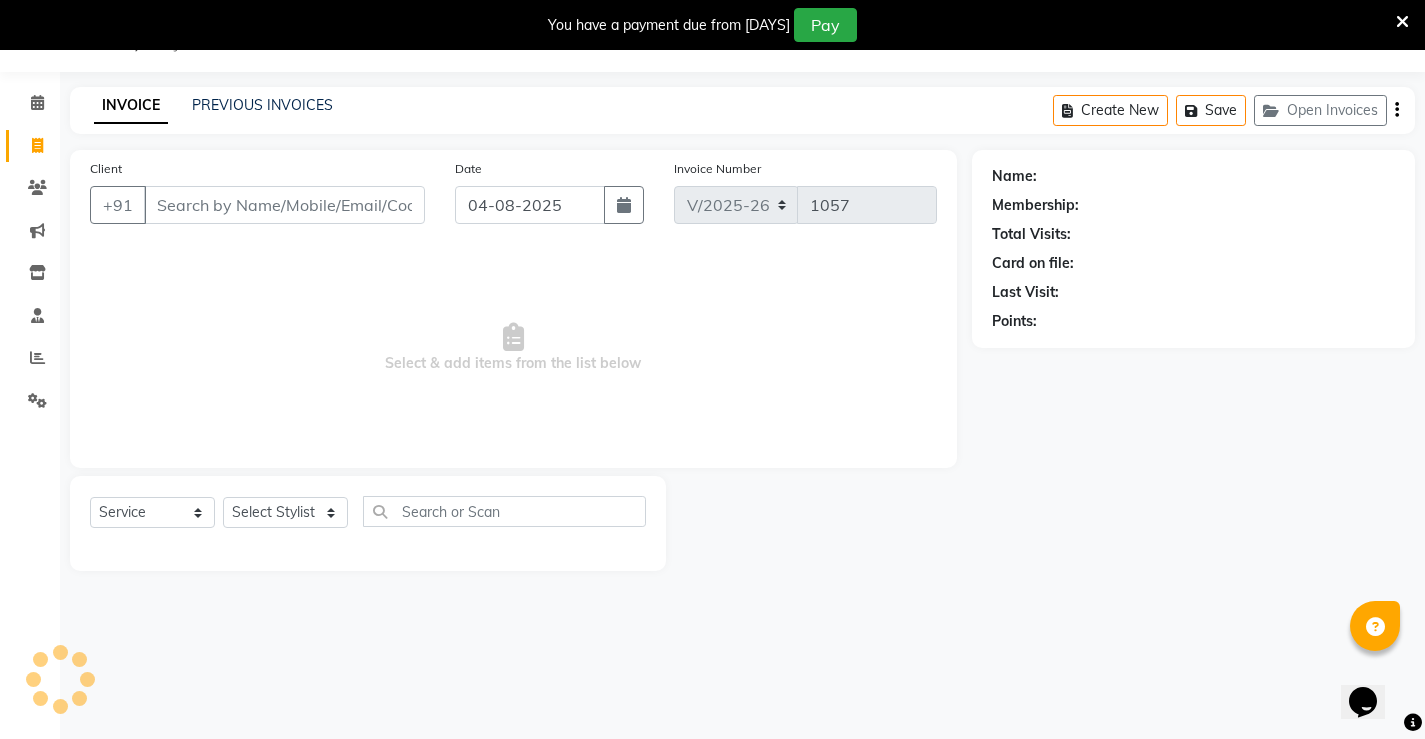 click on "Client" at bounding box center (284, 205) 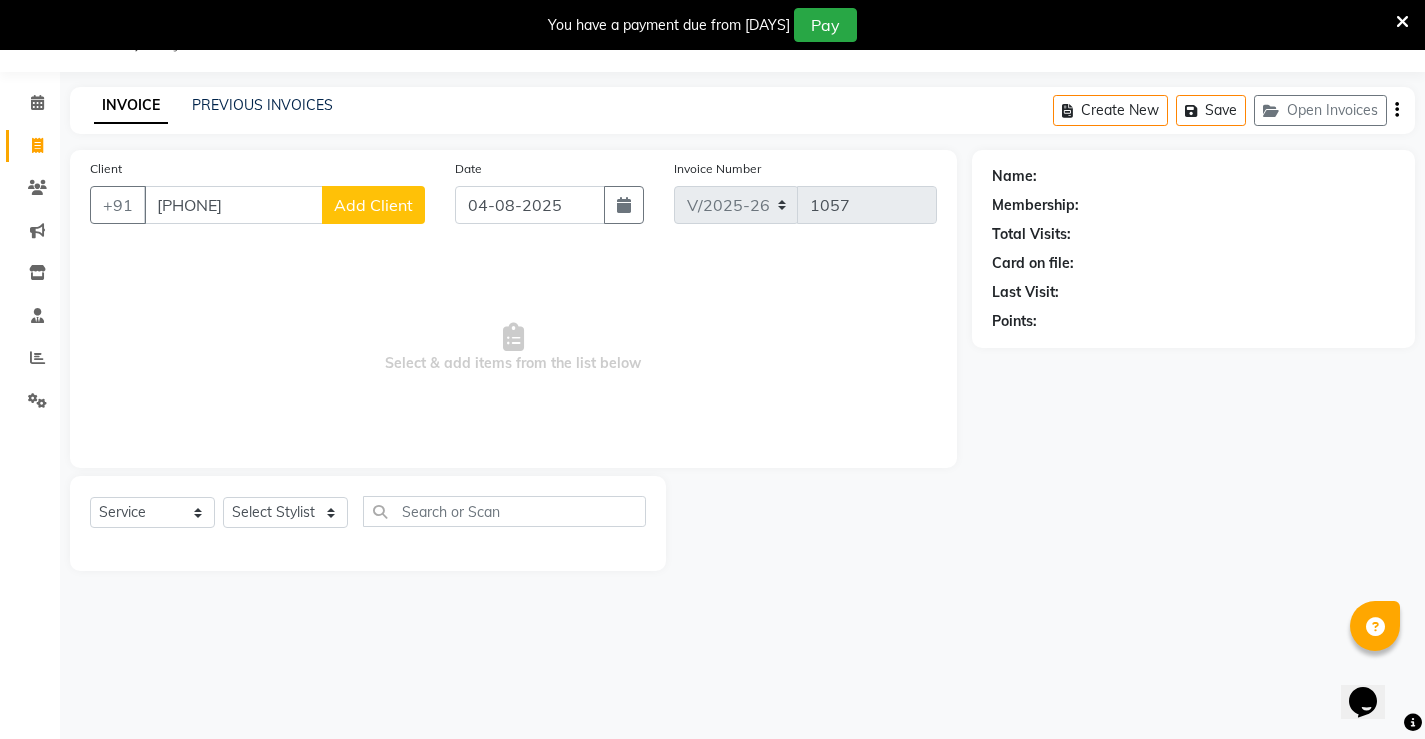 type on "[PHONE]" 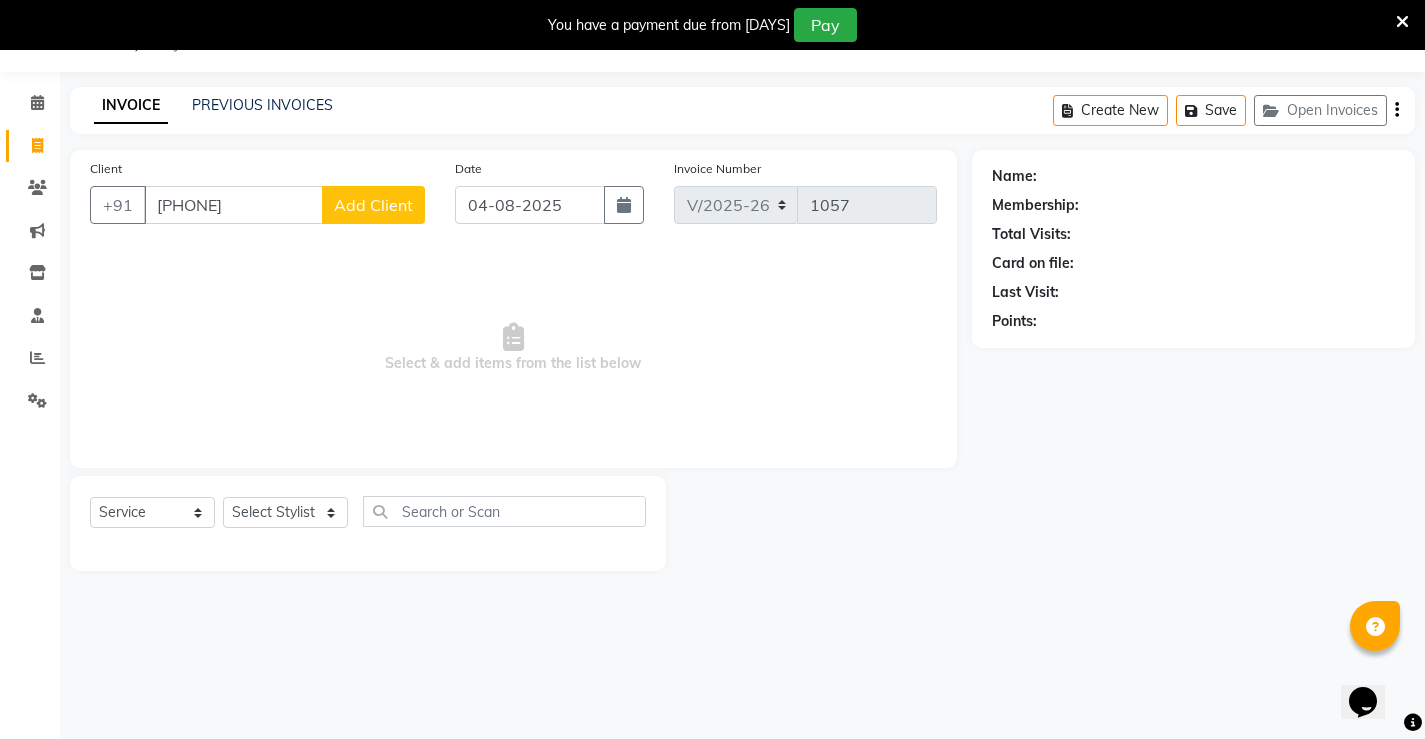 click on "Add Client" 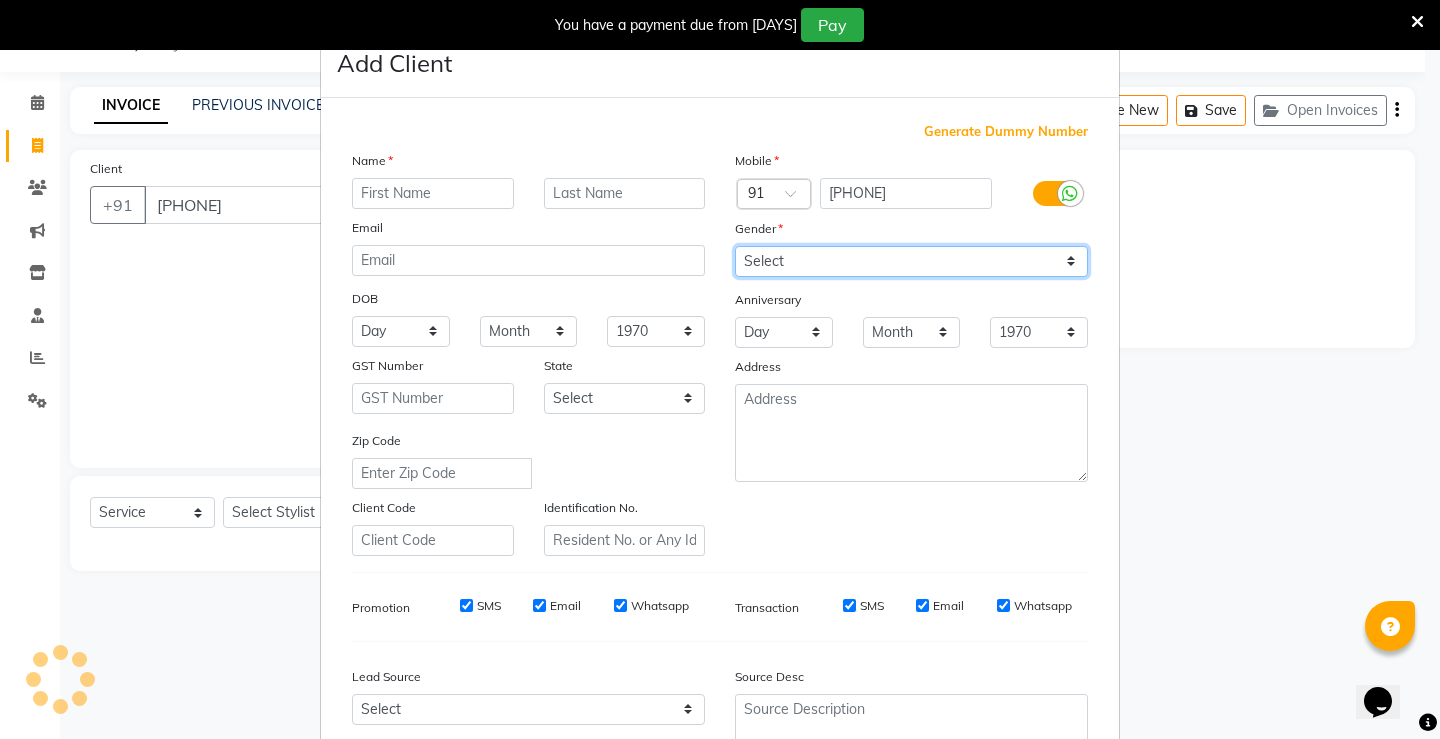 click on "Select Male Female Other Prefer Not To Say" at bounding box center (911, 261) 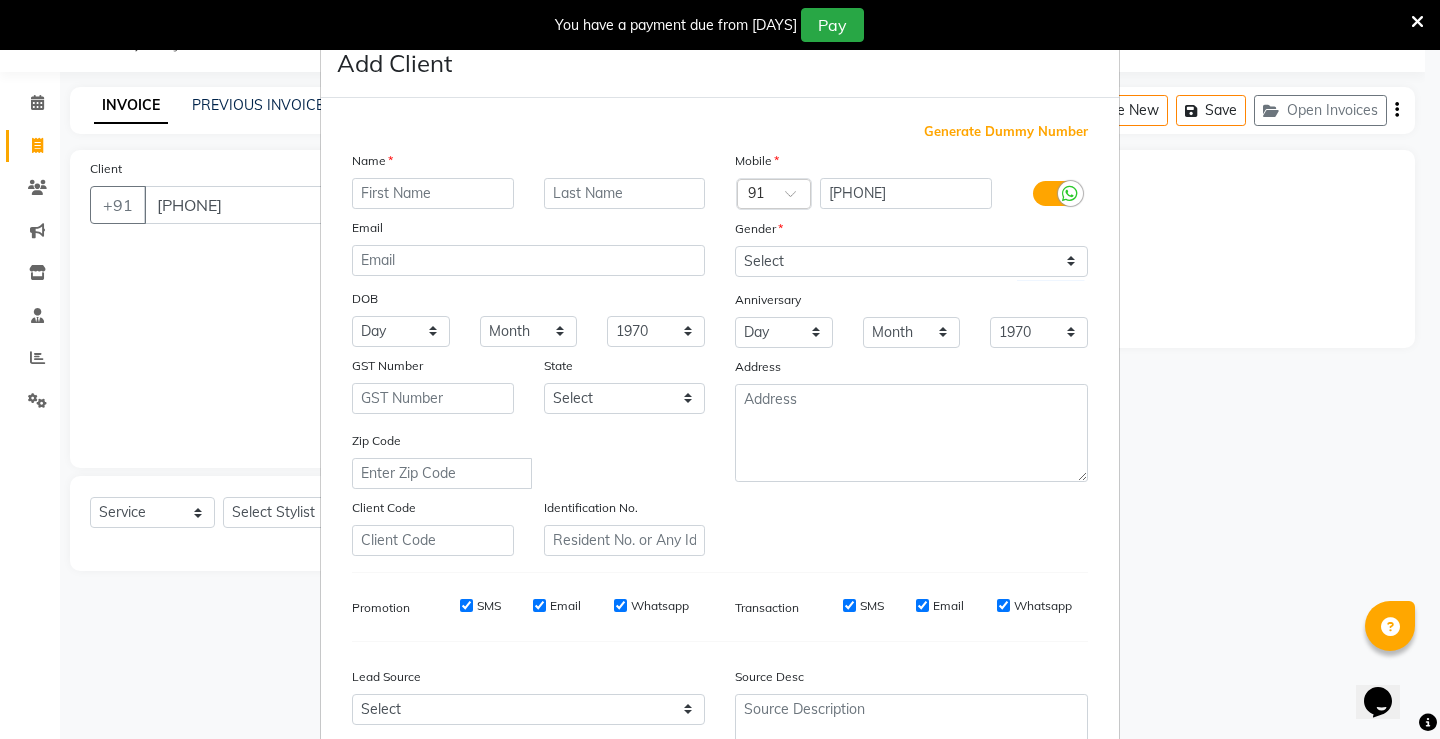 click on "Add Client Generate Dummy Number Name Email DOB Day 01 02 03 04 05 06 07 08 09 10 11 12 13 14 15 16 17 18 19 20 21 22 23 24 25 26 27 28 29 30 31 Month January February March April May June July August September October November December 1940 1941 1942 1943 1944 1945 1946 1947 1948 1949 1950 1951 1952 1953 1954 1955 1956 1957 1958 1959 1960 1961 1962 1963 1964 1965 1966 1967 1968 1969 1970 1971 1972 1973 1974 1975 1976 1977 1978 1979 1980 1981 1982 1983 1984 1985 1986 1987 1988 1989 1990 1991 1992 1993 1994 1995 1996 1997 1998 1999 2000 2001 2002 2003 2004 2005 2006 2007 2008 2009 2010 2011 2012 2013 2014 2015 2016 2017 2018 2019 2020 2021 2022 2023 2024 GST Number State Select Andaman and Nicobar Islands Andhra Pradesh Arunachal Pradesh Assam Bihar Chandigarh Chhattisgarh Dadra and Nagar Haveli Daman and Diu Delhi Goa Gujarat Haryana Himachal Pradesh Jammu and Kashmir Jharkhand Karnataka Kerala Lakshadweep Madhya Pradesh Maharashtra Manipur Meghalaya Mizoram Nagaland Odisha Pondicherry Punjab Rajasthan Sikkim" at bounding box center [720, 369] 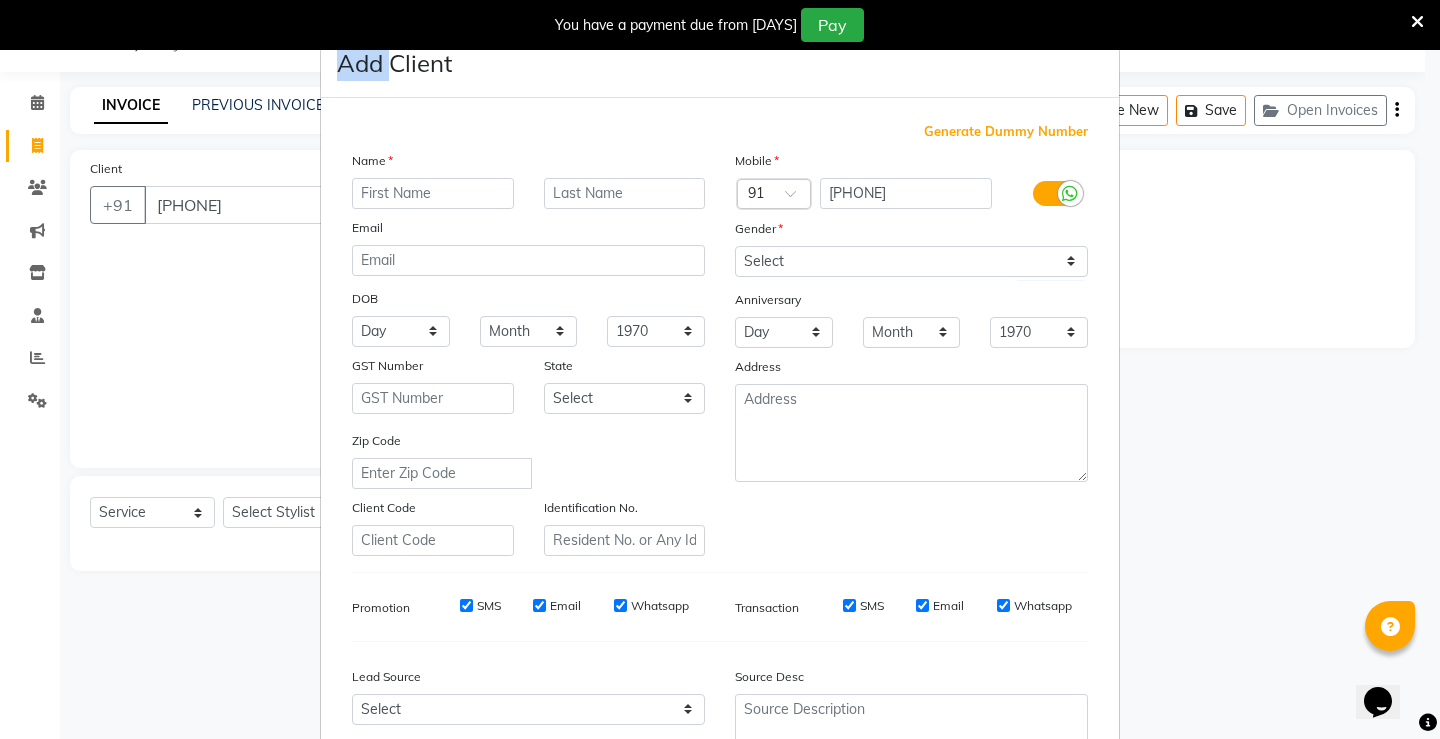click on "Add Client Generate Dummy Number Name Email DOB Day 01 02 03 04 05 06 07 08 09 10 11 12 13 14 15 16 17 18 19 20 21 22 23 24 25 26 27 28 29 30 31 Month January February March April May June July August September October November December 1940 1941 1942 1943 1944 1945 1946 1947 1948 1949 1950 1951 1952 1953 1954 1955 1956 1957 1958 1959 1960 1961 1962 1963 1964 1965 1966 1967 1968 1969 1970 1971 1972 1973 1974 1975 1976 1977 1978 1979 1980 1981 1982 1983 1984 1985 1986 1987 1988 1989 1990 1991 1992 1993 1994 1995 1996 1997 1998 1999 2000 2001 2002 2003 2004 2005 2006 2007 2008 2009 2010 2011 2012 2013 2014 2015 2016 2017 2018 2019 2020 2021 2022 2023 2024 GST Number State Select Andaman and Nicobar Islands Andhra Pradesh Arunachal Pradesh Assam Bihar Chandigarh Chhattisgarh Dadra and Nagar Haveli Daman and Diu Delhi Goa Gujarat Haryana Himachal Pradesh Jammu and Kashmir Jharkhand Karnataka Kerala Lakshadweep Madhya Pradesh Maharashtra Manipur Meghalaya Mizoram Nagaland Odisha Pondicherry Punjab Rajasthan Sikkim" at bounding box center (720, 369) 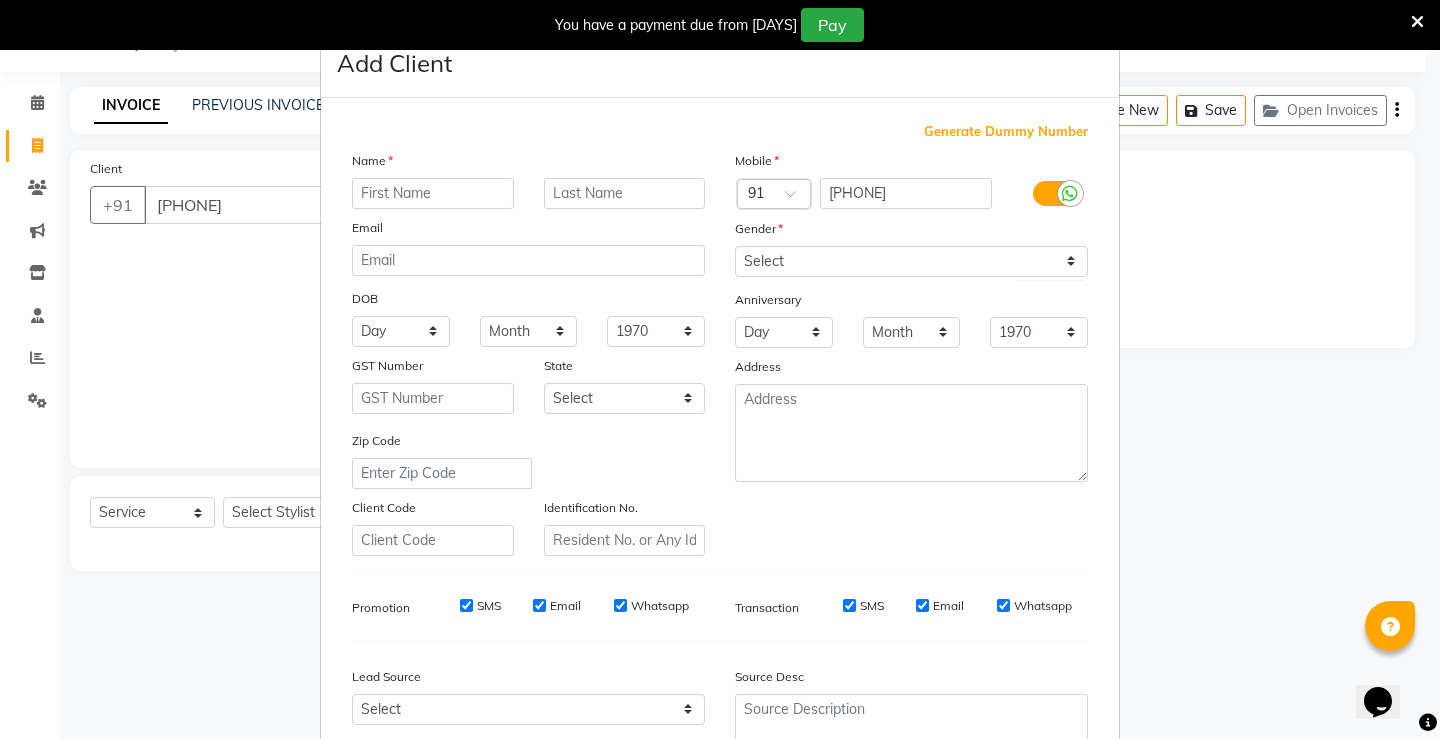 click on "Add Client Generate Dummy Number Name Email DOB Day 01 02 03 04 05 06 07 08 09 10 11 12 13 14 15 16 17 18 19 20 21 22 23 24 25 26 27 28 29 30 31 Month January February March April May June July August September October November December 1940 1941 1942 1943 1944 1945 1946 1947 1948 1949 1950 1951 1952 1953 1954 1955 1956 1957 1958 1959 1960 1961 1962 1963 1964 1965 1966 1967 1968 1969 1970 1971 1972 1973 1974 1975 1976 1977 1978 1979 1980 1981 1982 1983 1984 1985 1986 1987 1988 1989 1990 1991 1992 1993 1994 1995 1996 1997 1998 1999 2000 2001 2002 2003 2004 2005 2006 2007 2008 2009 2010 2011 2012 2013 2014 2015 2016 2017 2018 2019 2020 2021 2022 2023 2024 GST Number State Select Andaman and Nicobar Islands Andhra Pradesh Arunachal Pradesh Assam Bihar Chandigarh Chhattisgarh Dadra and Nagar Haveli Daman and Diu Delhi Goa Gujarat Haryana Himachal Pradesh Jammu and Kashmir Jharkhand Karnataka Kerala Lakshadweep Madhya Pradesh Maharashtra Manipur Meghalaya Mizoram Nagaland Odisha Pondicherry Punjab Rajasthan Sikkim" at bounding box center [720, 369] 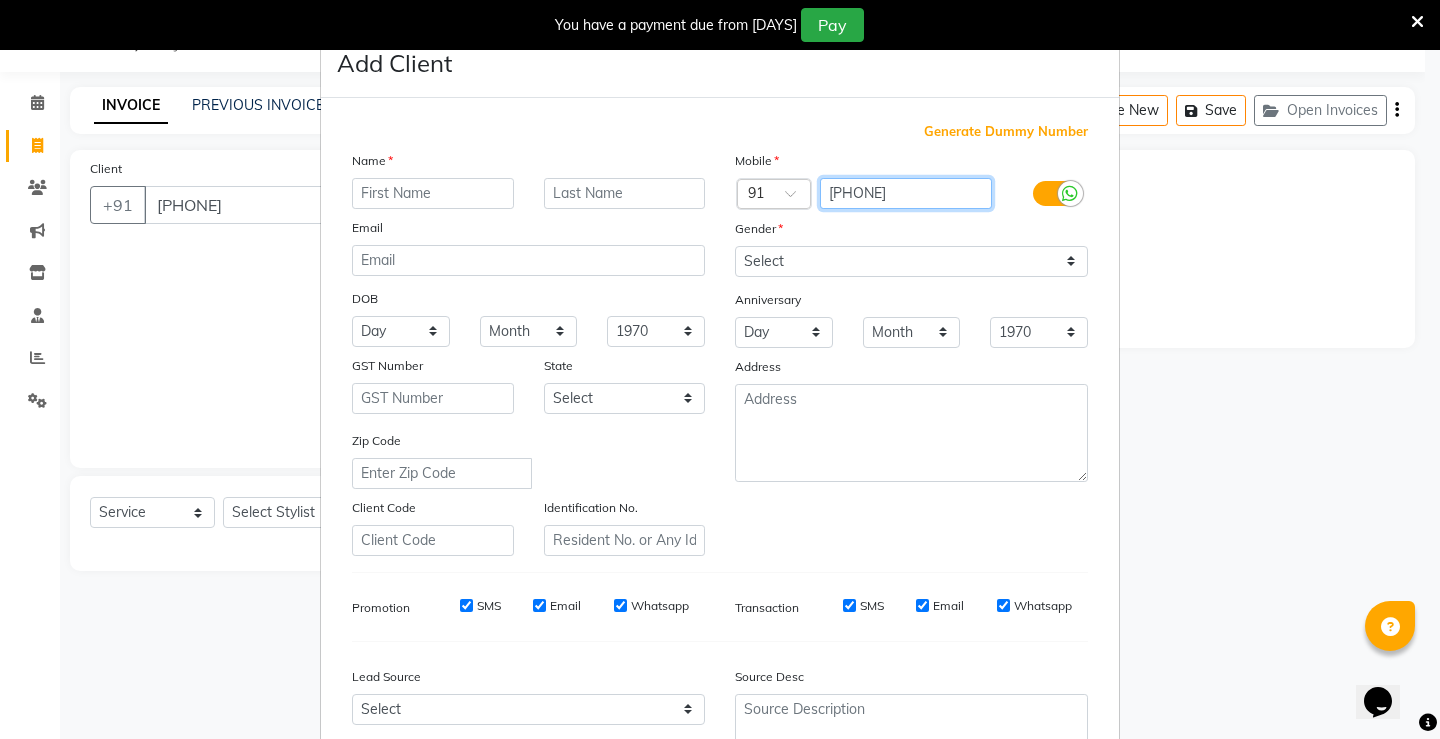 drag, startPoint x: 916, startPoint y: 205, endPoint x: 821, endPoint y: 220, distance: 96.17692 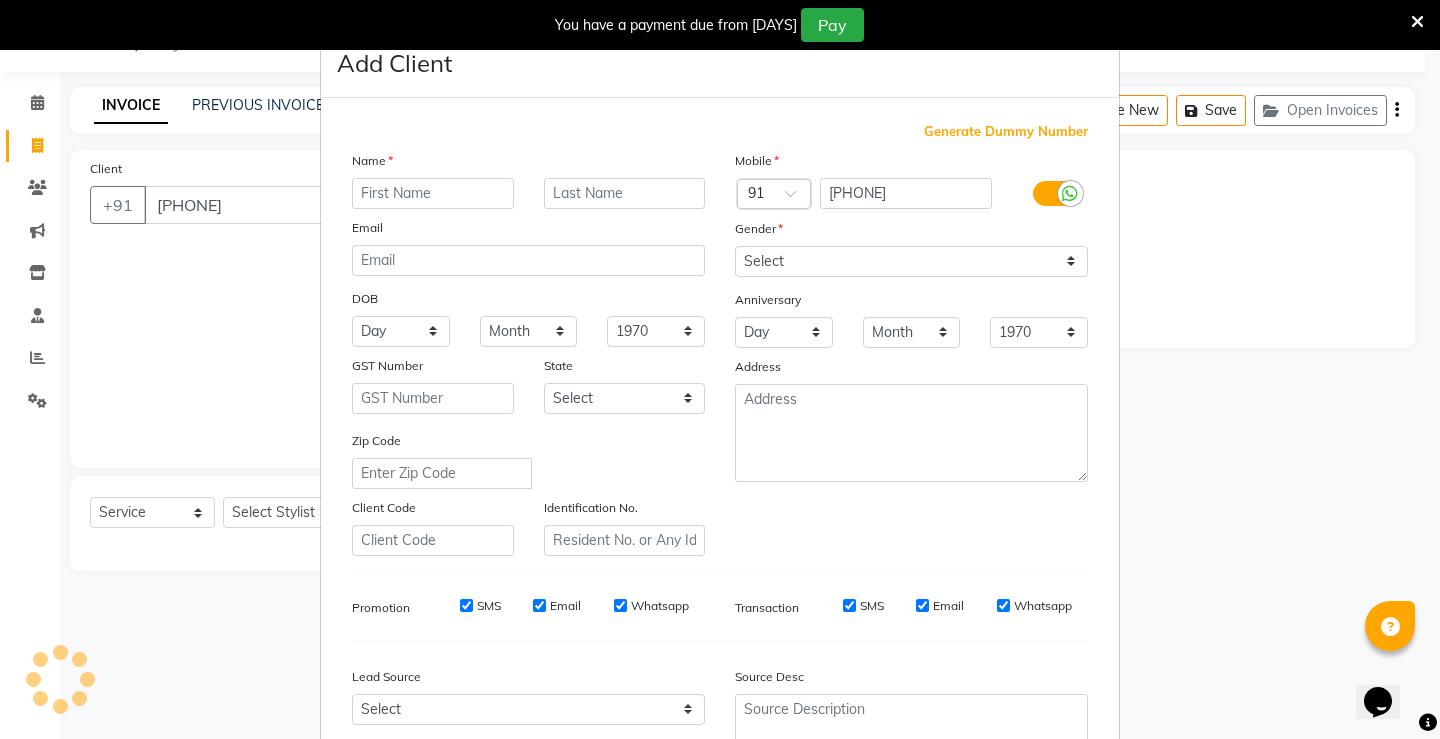 click on "Add Client Generate Dummy Number Name Email DOB Day 01 02 03 04 05 06 07 08 09 10 11 12 13 14 15 16 17 18 19 20 21 22 23 24 25 26 27 28 29 30 31 Month January February March April May June July August September October November December 1940 1941 1942 1943 1944 1945 1946 1947 1948 1949 1950 1951 1952 1953 1954 1955 1956 1957 1958 1959 1960 1961 1962 1963 1964 1965 1966 1967 1968 1969 1970 1971 1972 1973 1974 1975 1976 1977 1978 1979 1980 1981 1982 1983 1984 1985 1986 1987 1988 1989 1990 1991 1992 1993 1994 1995 1996 1997 1998 1999 2000 2001 2002 2003 2004 2005 2006 2007 2008 2009 2010 2011 2012 2013 2014 2015 2016 2017 2018 2019 2020 2021 2022 2023 2024 GST Number State Select Andaman and Nicobar Islands Andhra Pradesh Arunachal Pradesh Assam Bihar Chandigarh Chhattisgarh Dadra and Nagar Haveli Daman and Diu Delhi Goa Gujarat Haryana Himachal Pradesh Jammu and Kashmir Jharkhand Karnataka Kerala Lakshadweep Madhya Pradesh Maharashtra Manipur Meghalaya Mizoram Nagaland Odisha Pondicherry Punjab Rajasthan Sikkim" at bounding box center (720, 369) 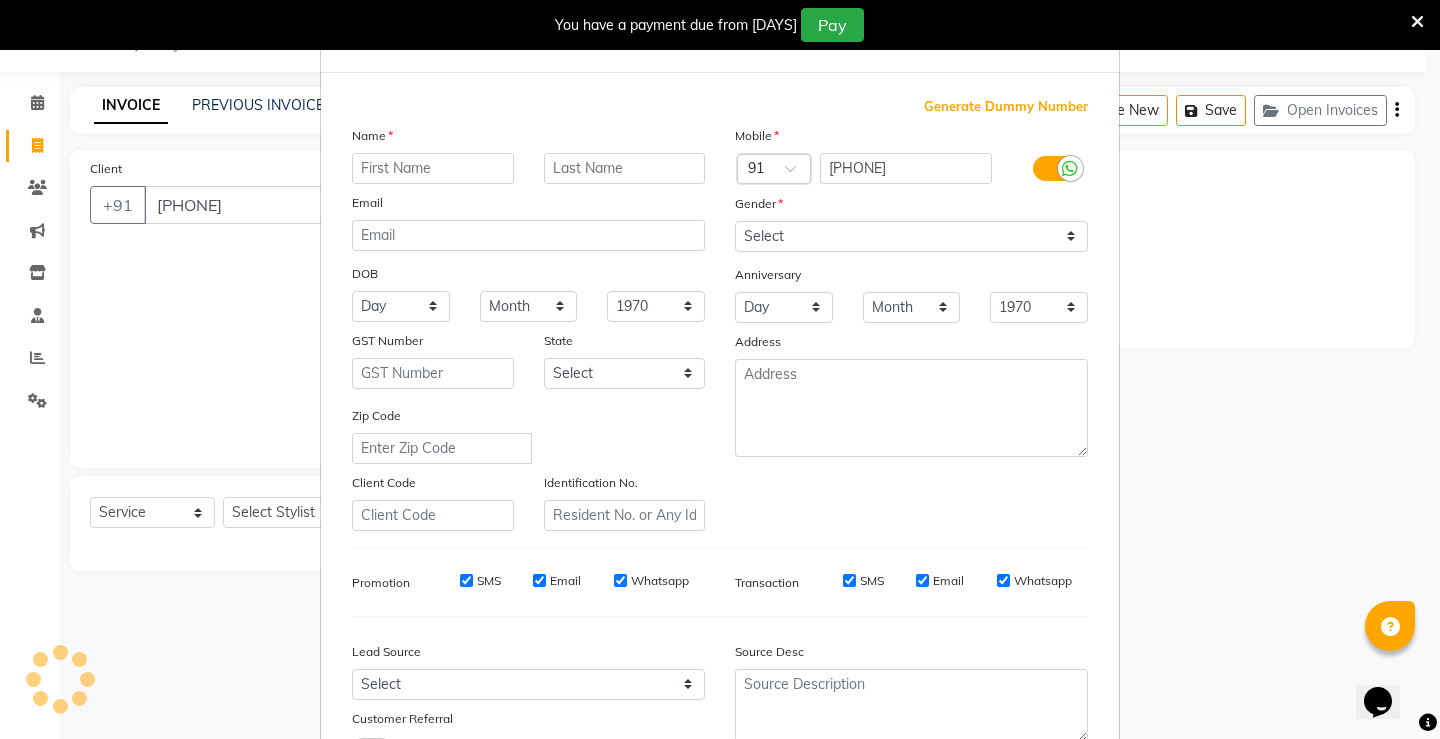 scroll, scrollTop: 0, scrollLeft: 0, axis: both 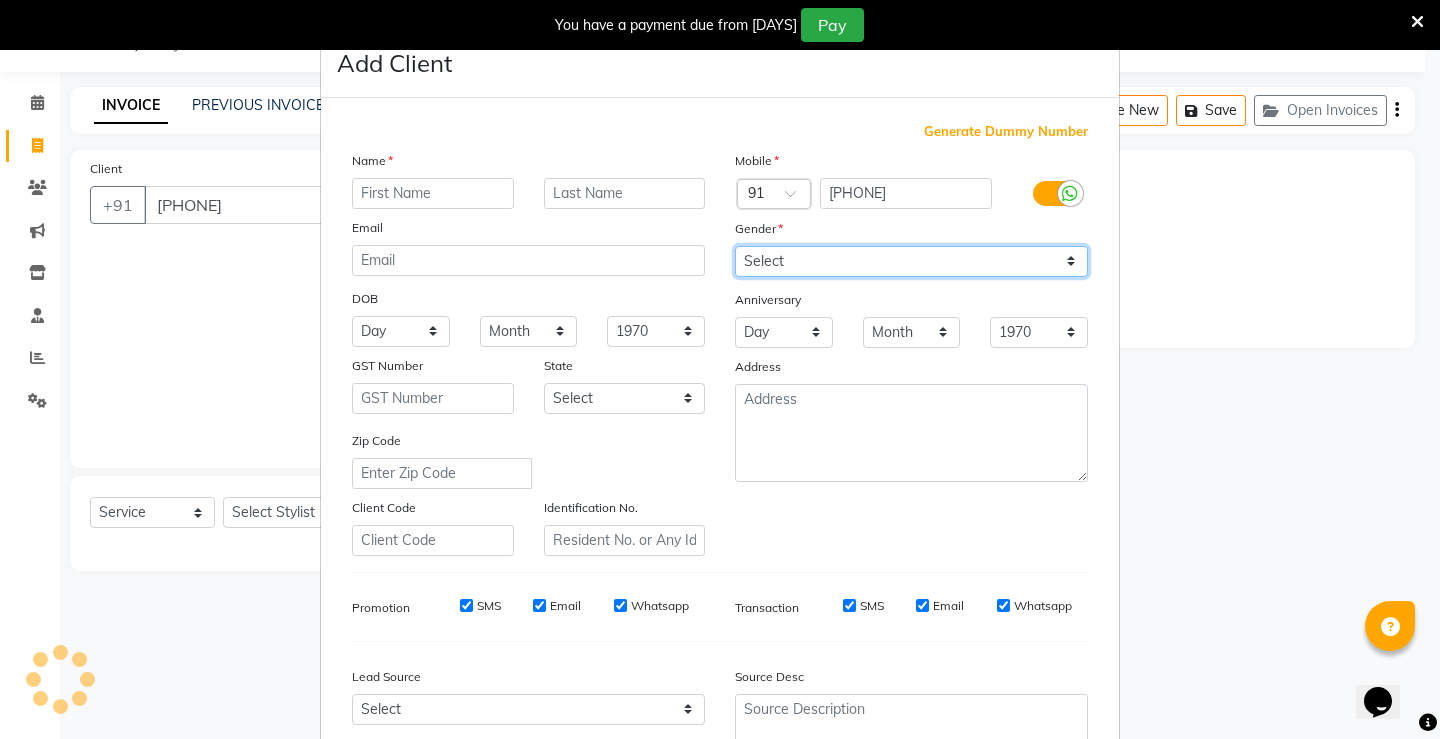 click on "Select Male Female Other Prefer Not To Say" at bounding box center (911, 261) 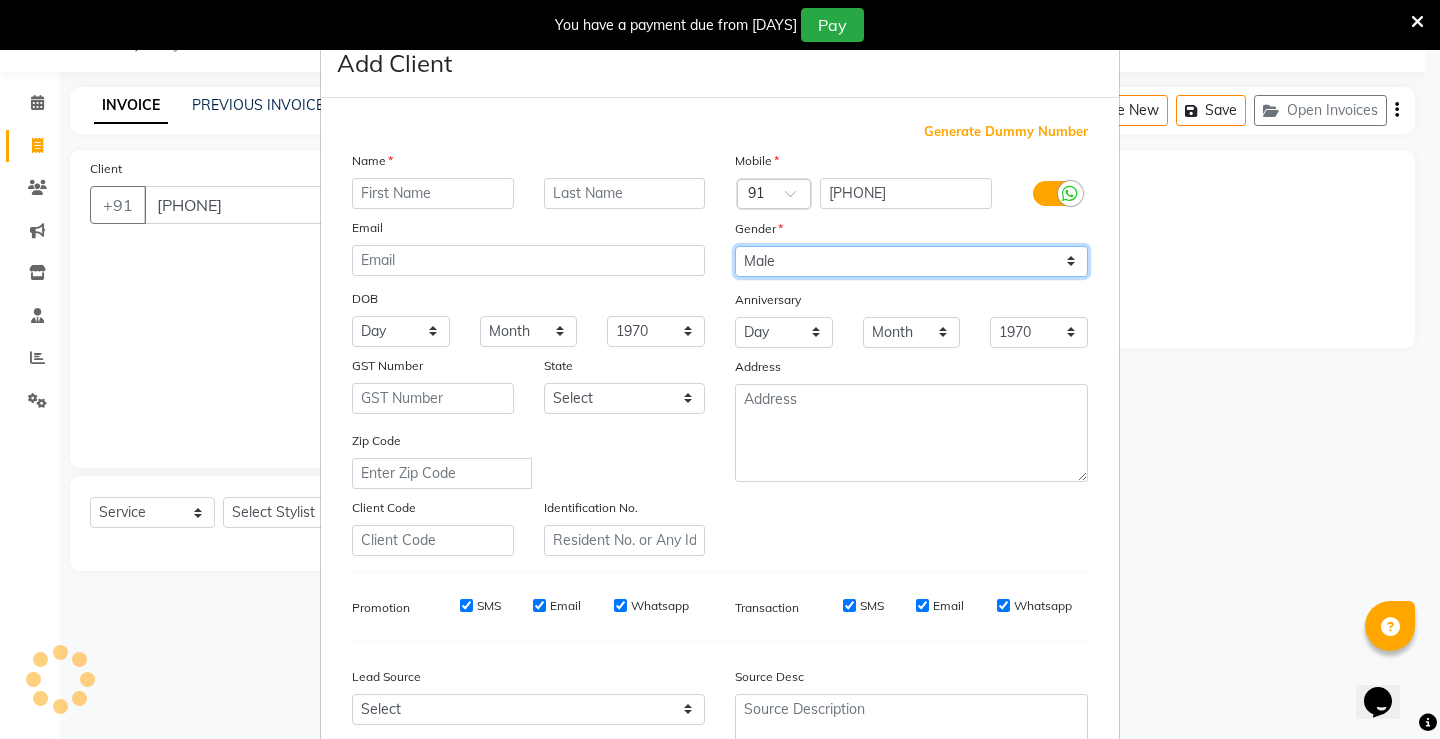 click on "Select Male Female Other Prefer Not To Say" at bounding box center [911, 261] 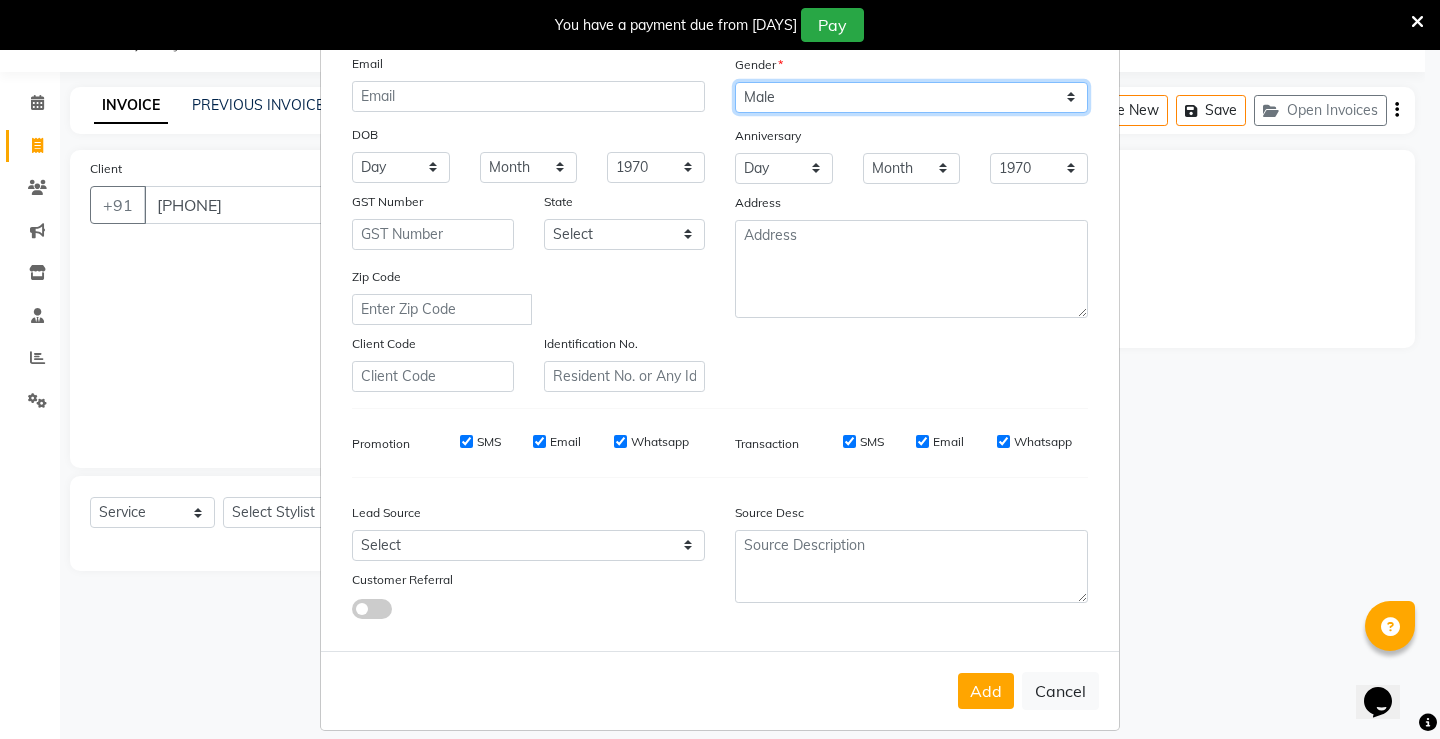 scroll, scrollTop: 184, scrollLeft: 0, axis: vertical 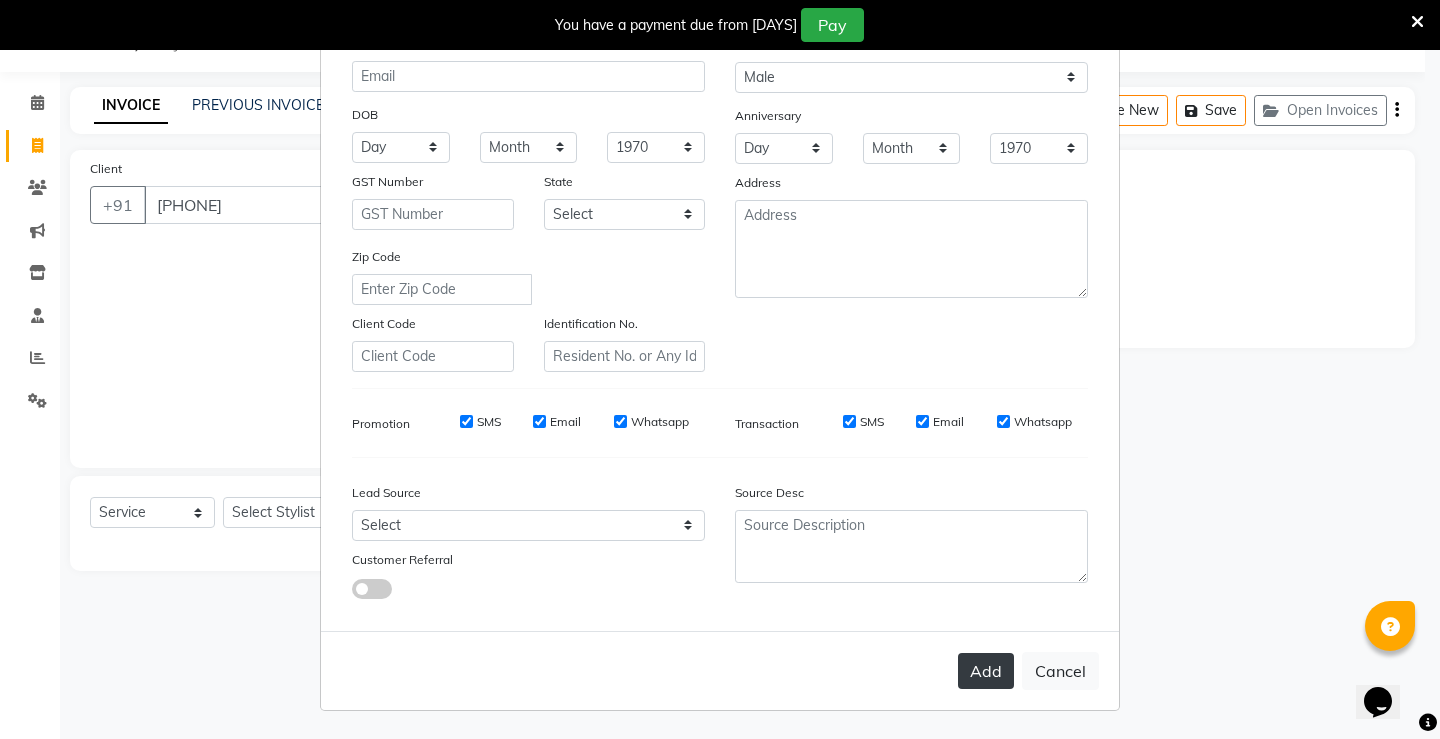 click on "Add" at bounding box center (986, 671) 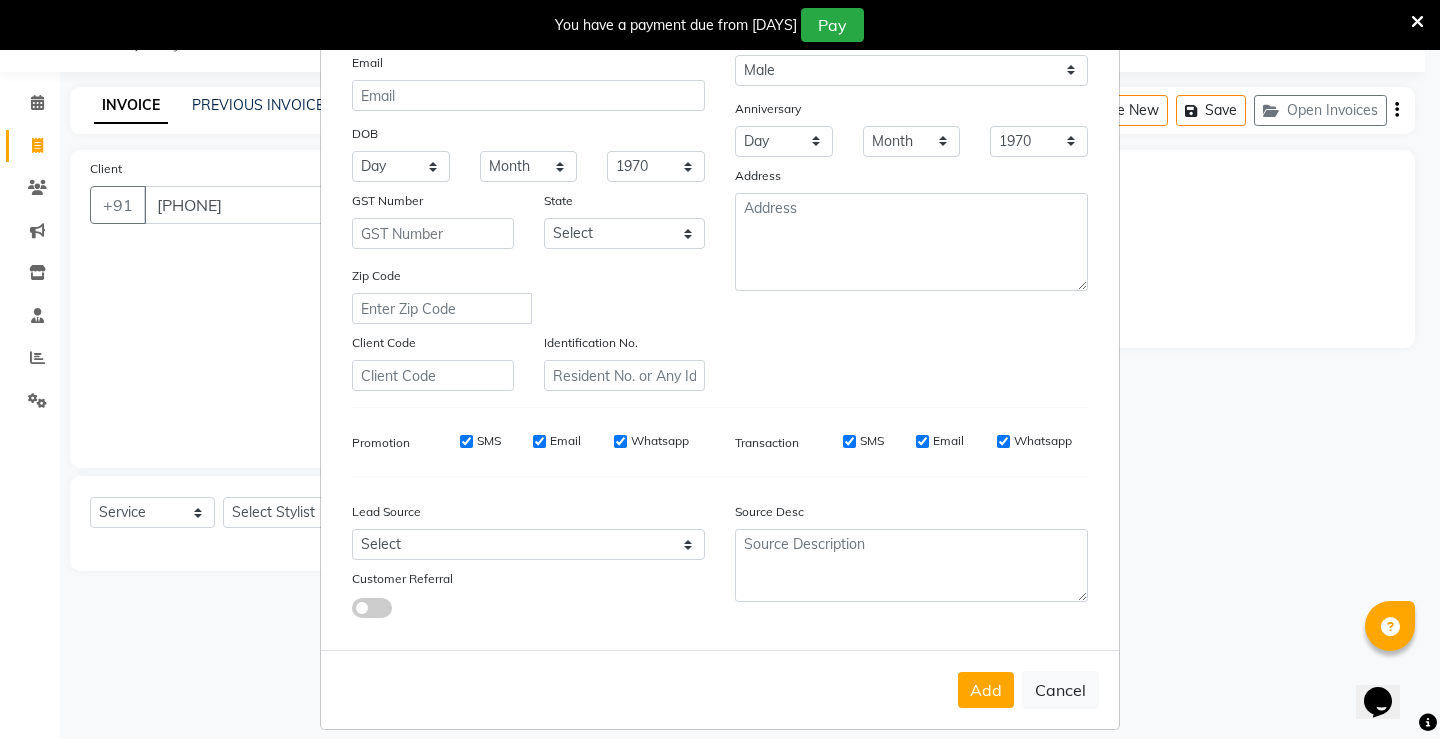 scroll, scrollTop: 200, scrollLeft: 0, axis: vertical 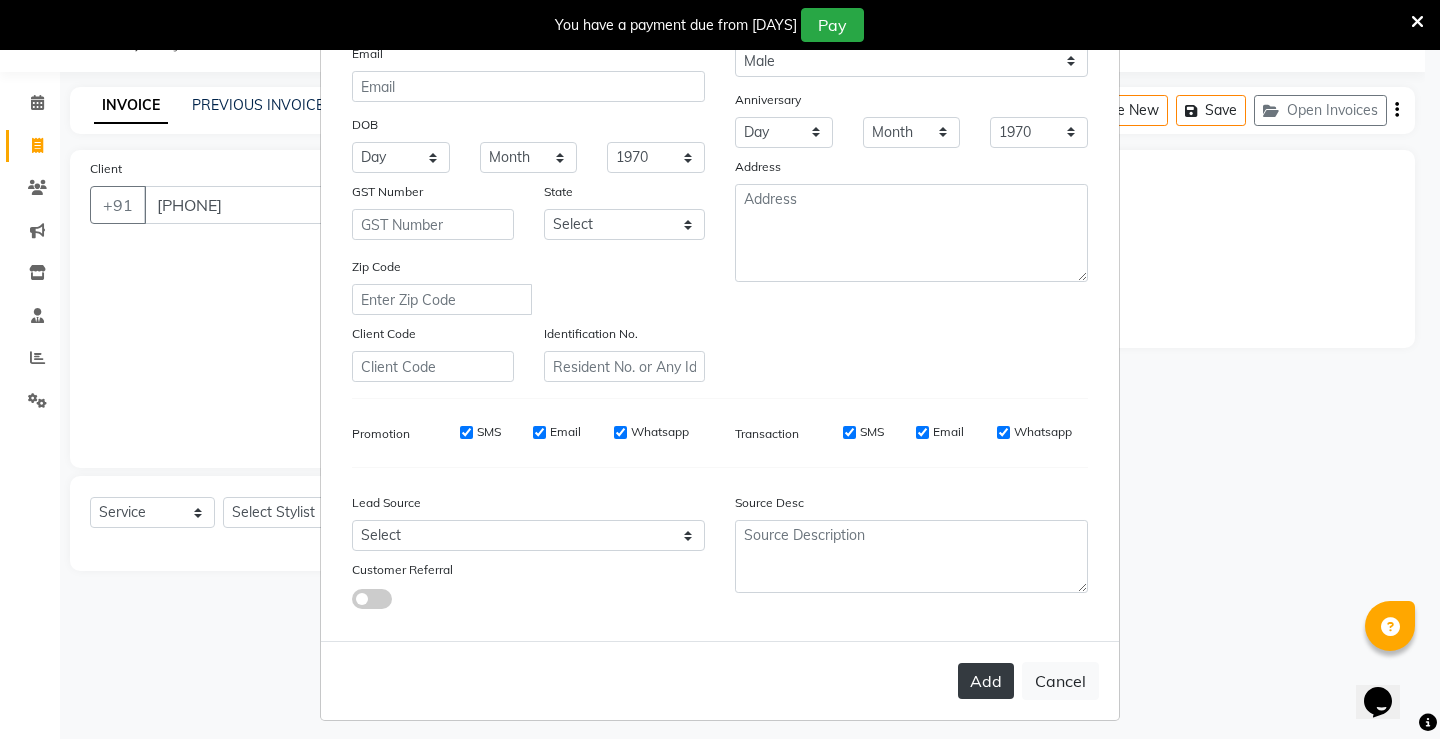 click on "Add" at bounding box center [986, 681] 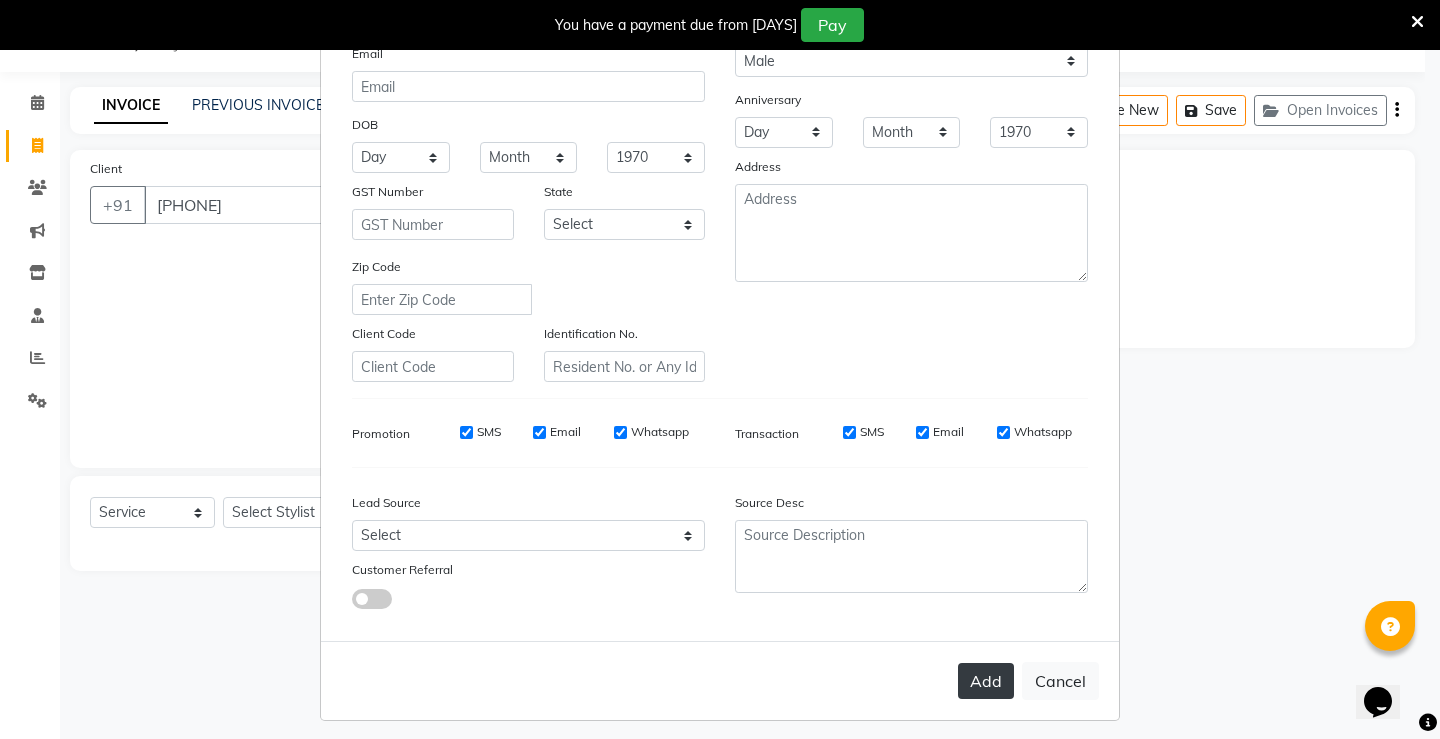 click on "Add" at bounding box center [986, 681] 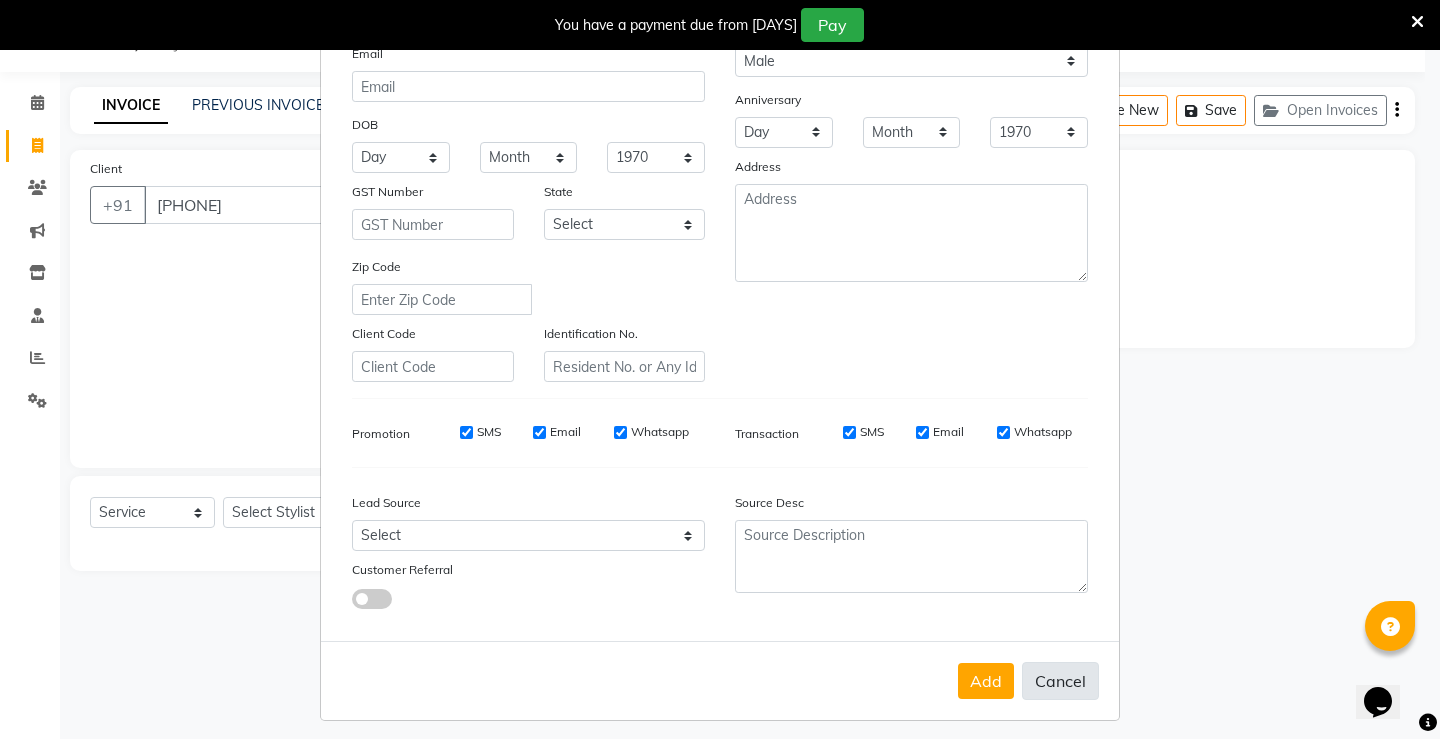 click on "Cancel" at bounding box center (1060, 681) 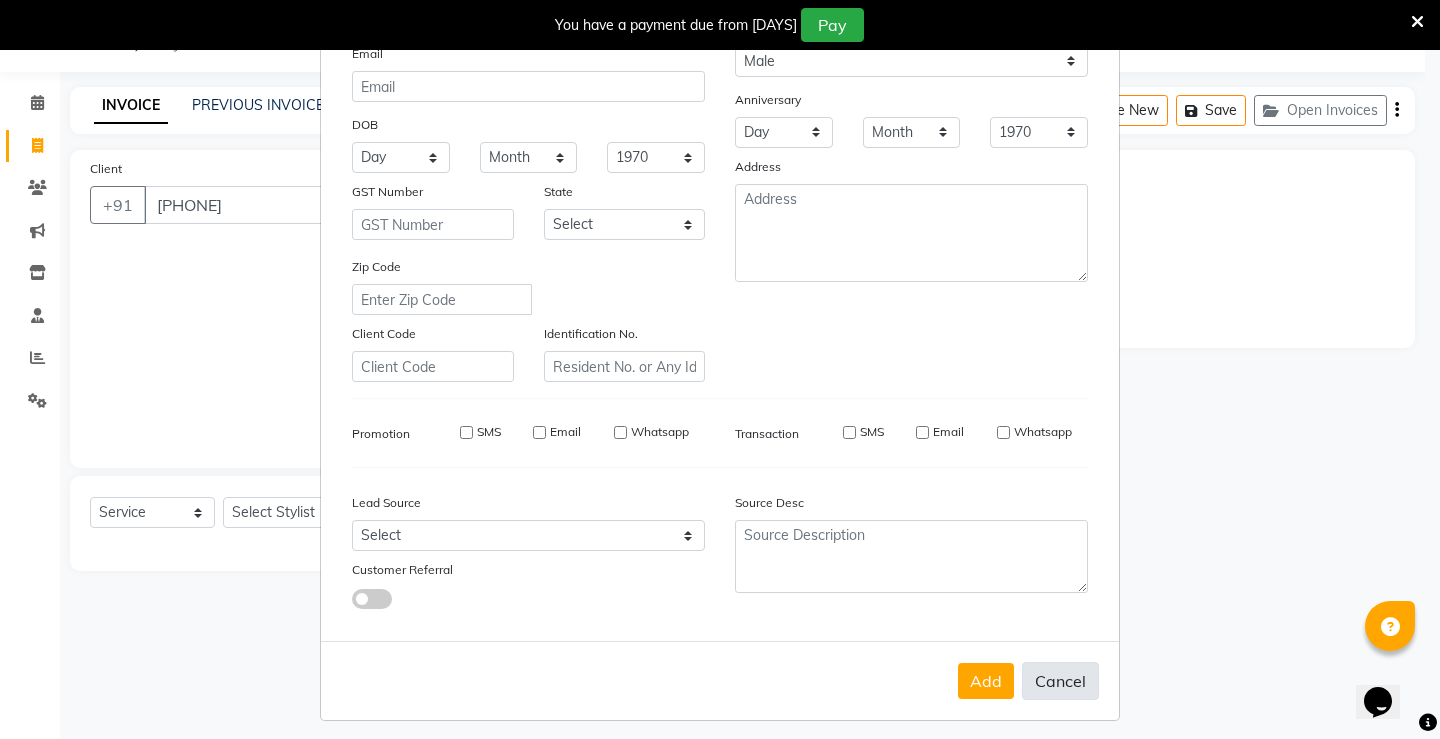 select 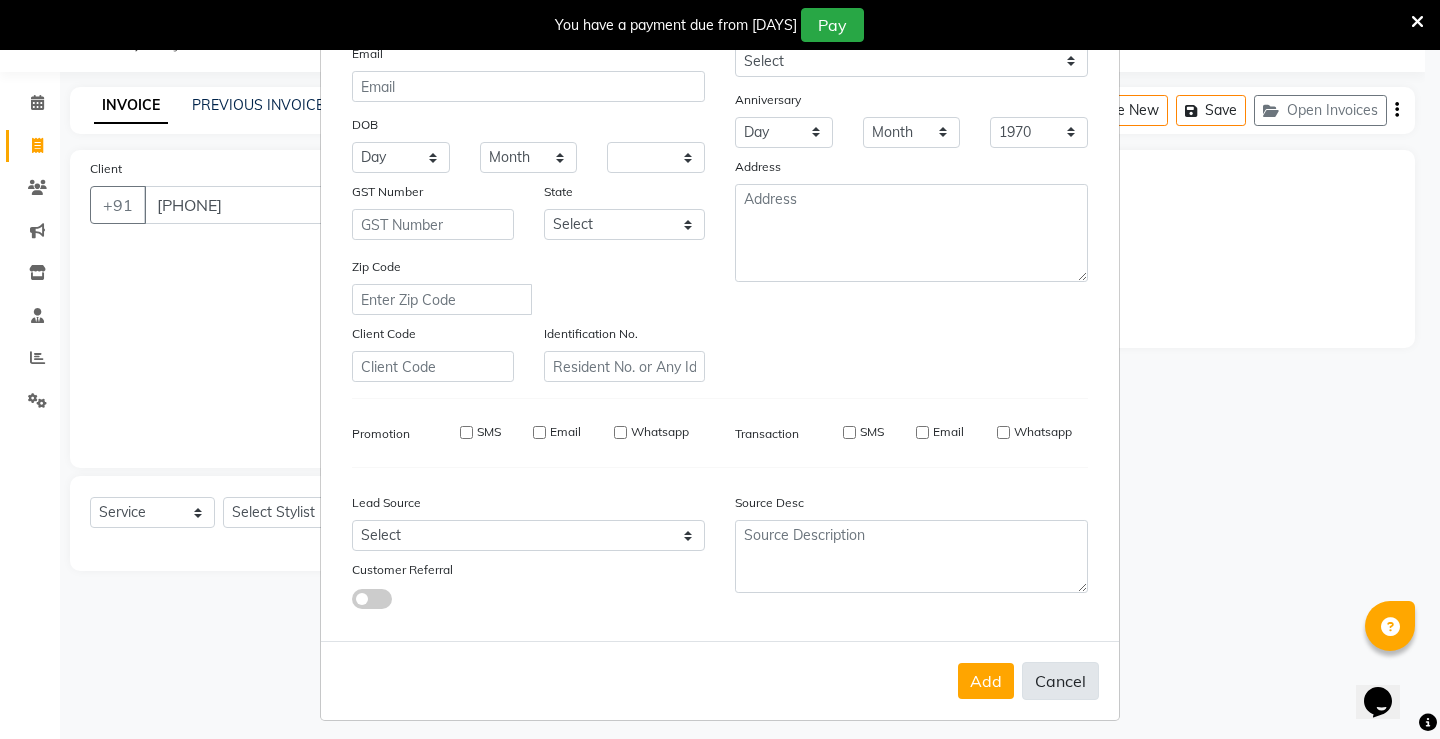 select 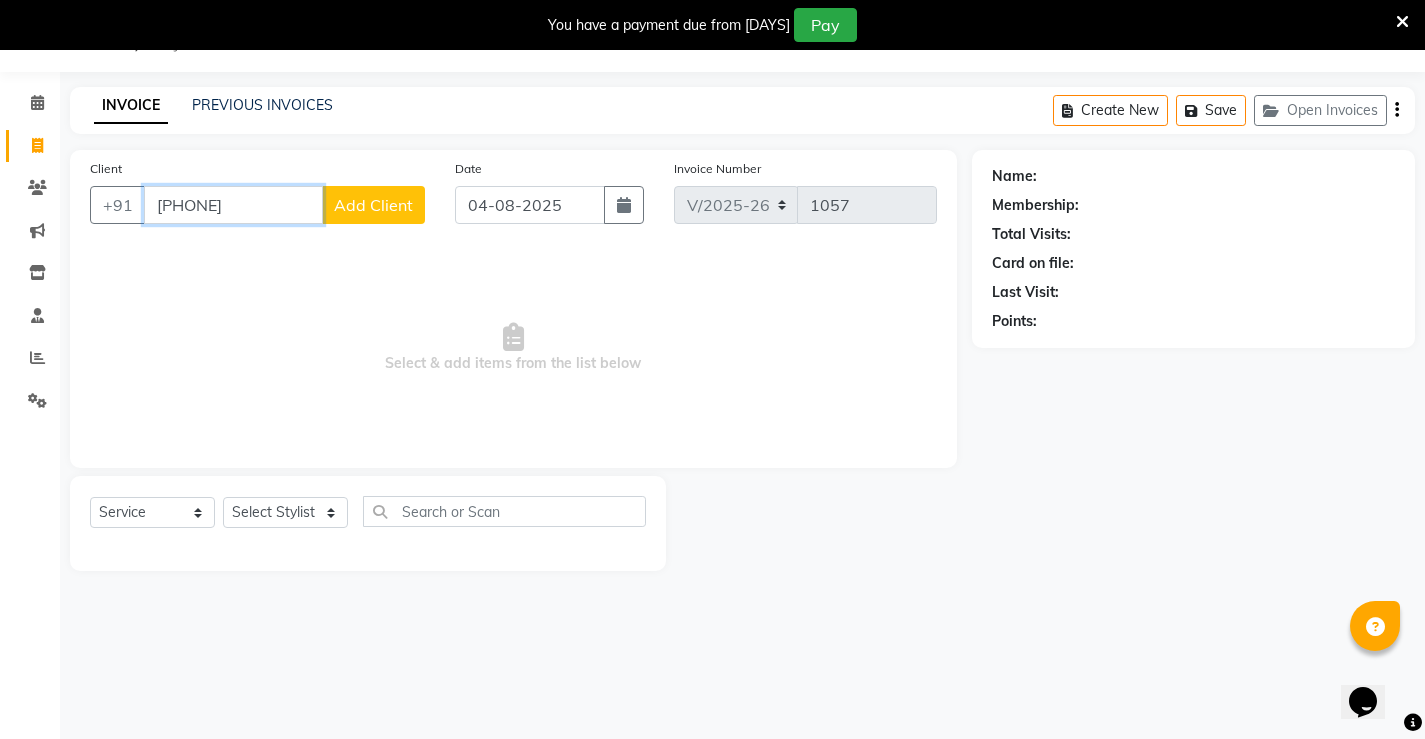 drag, startPoint x: 261, startPoint y: 212, endPoint x: 132, endPoint y: 234, distance: 130.86252 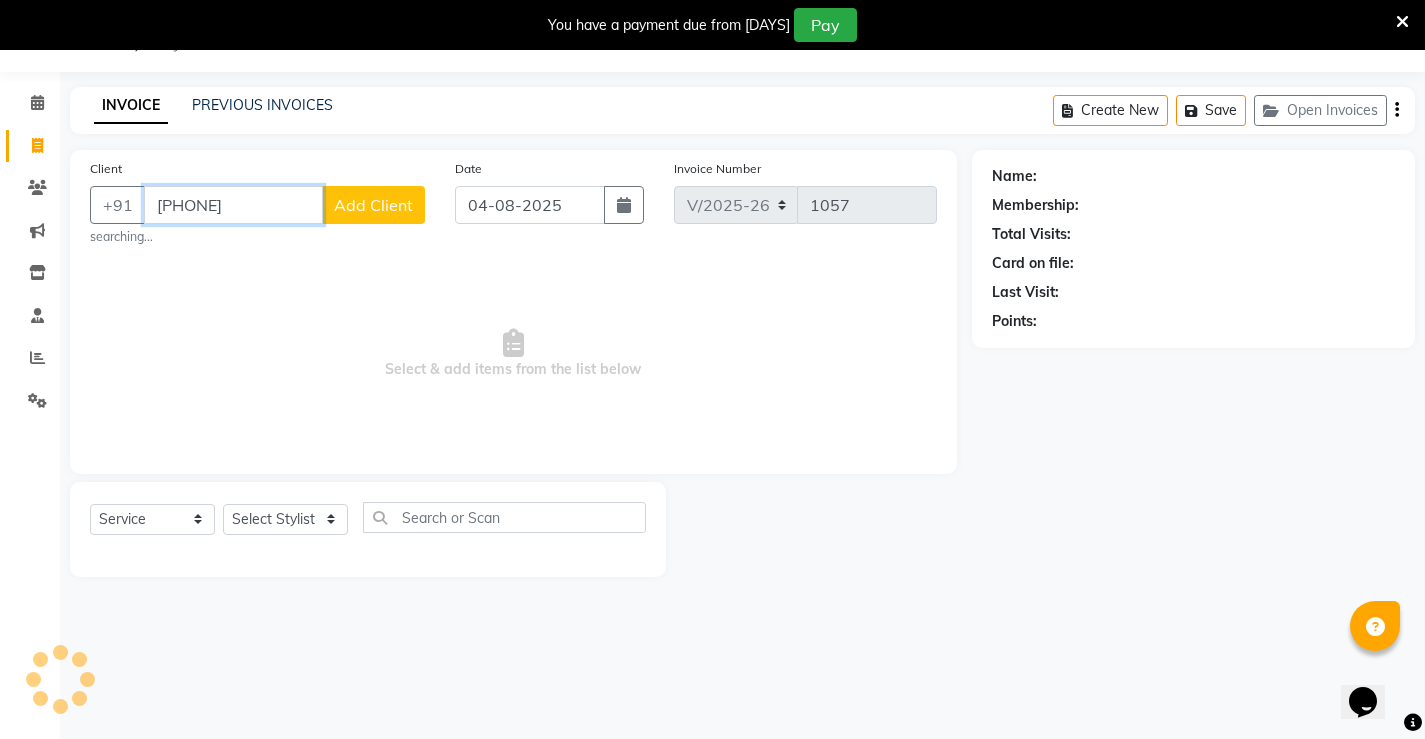 type on "[PHONE]" 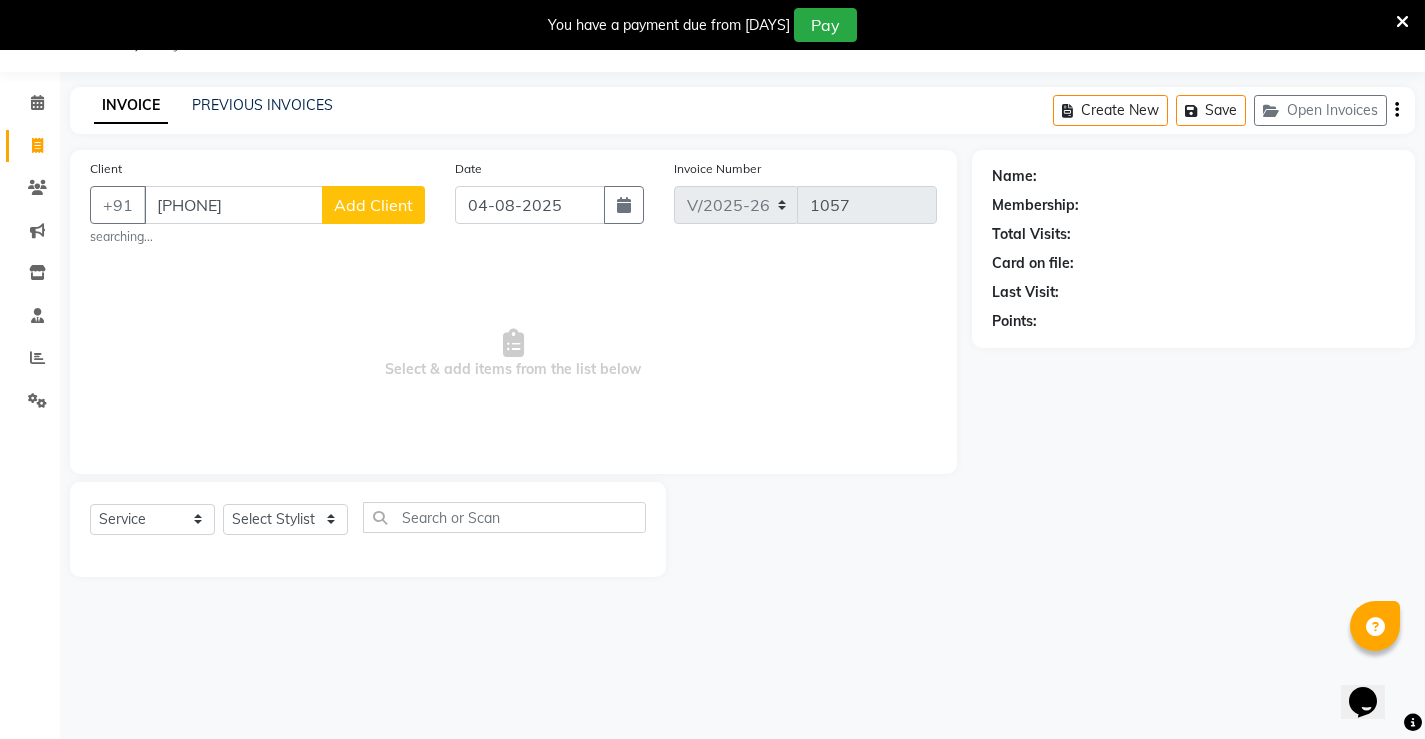 click on "Add Client" 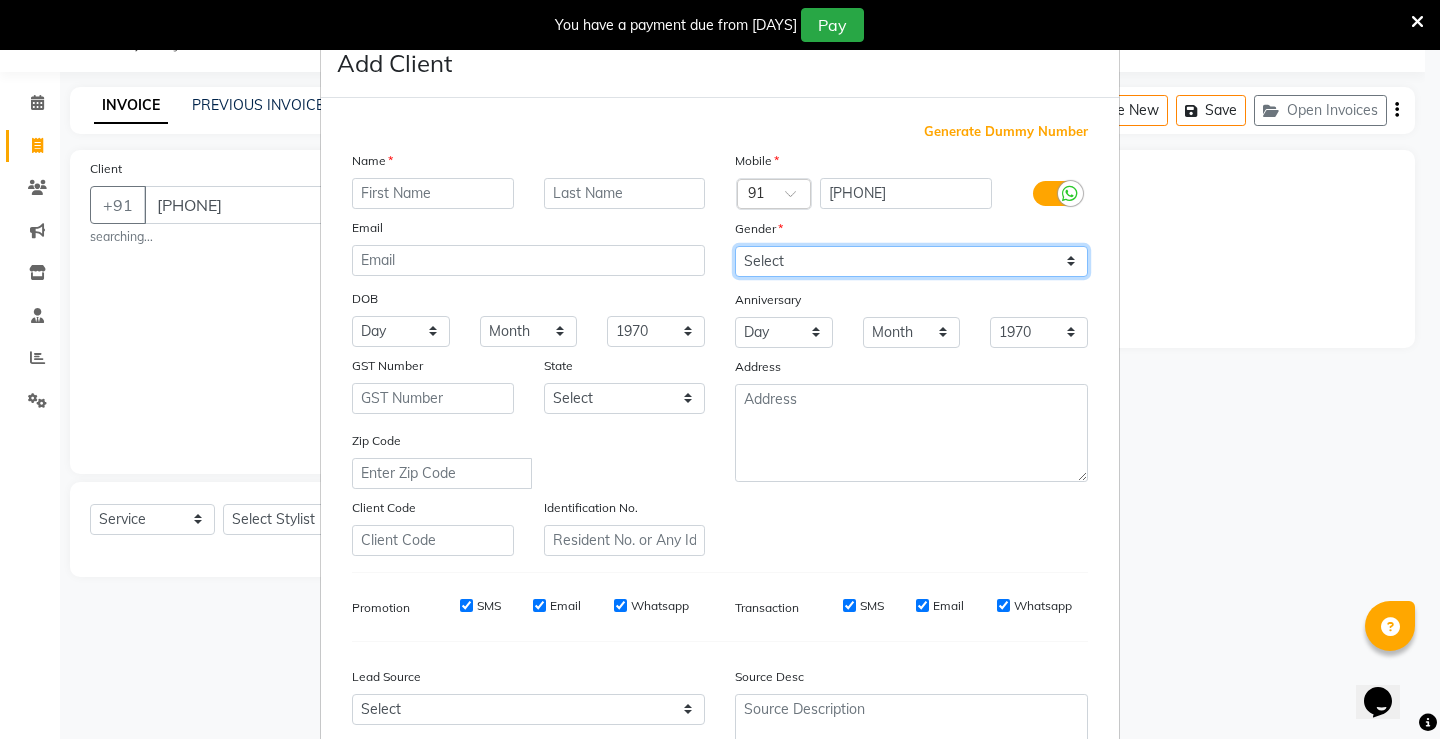 click on "Select Male Female Other Prefer Not To Say" at bounding box center (911, 261) 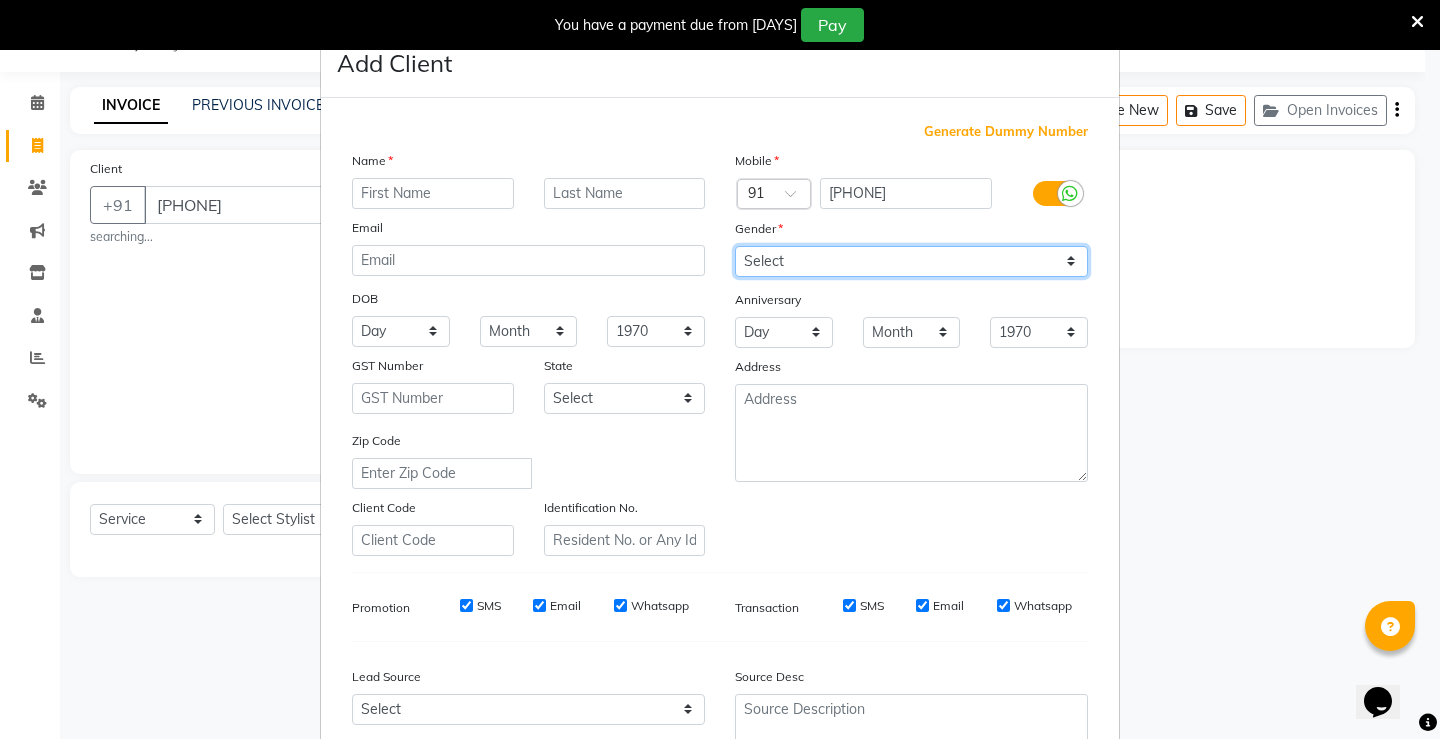 select on "male" 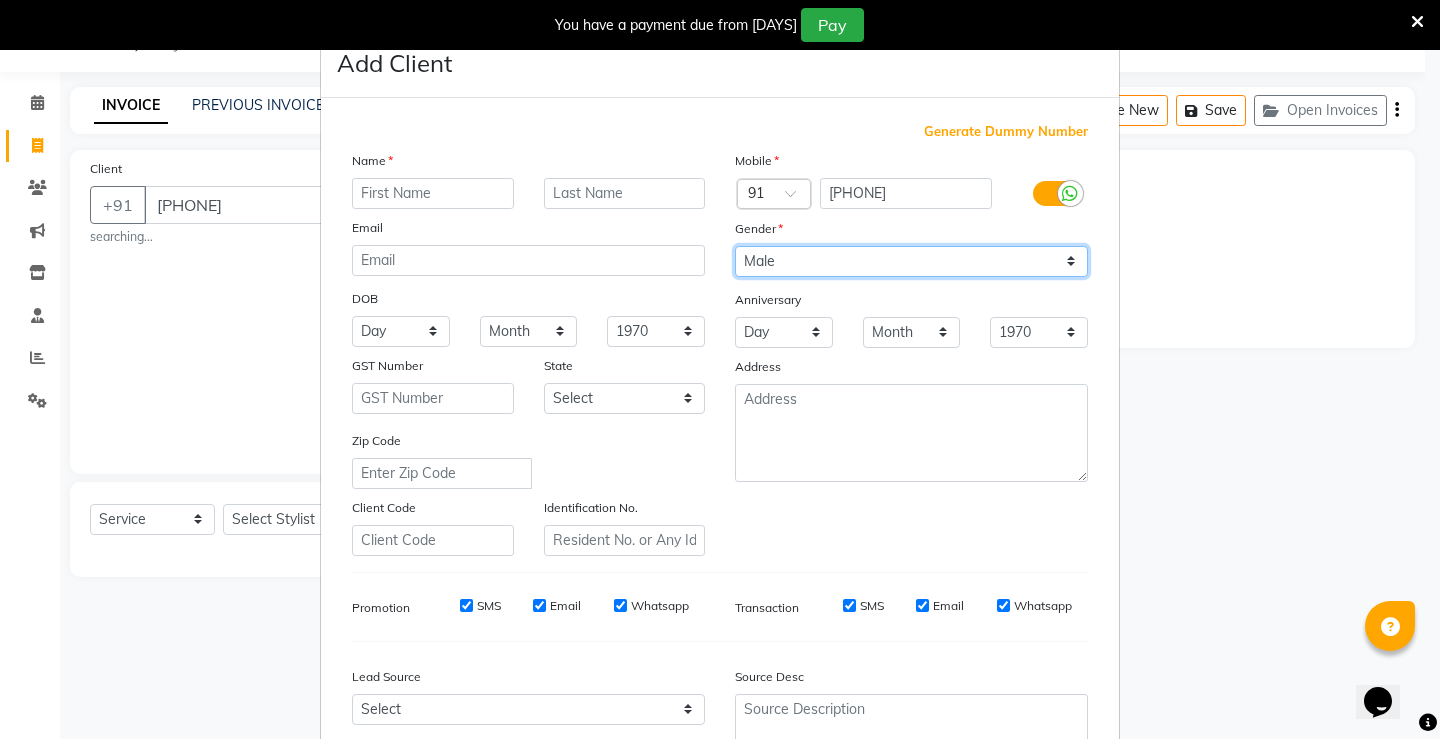 click on "Select Male Female Other Prefer Not To Say" at bounding box center [911, 261] 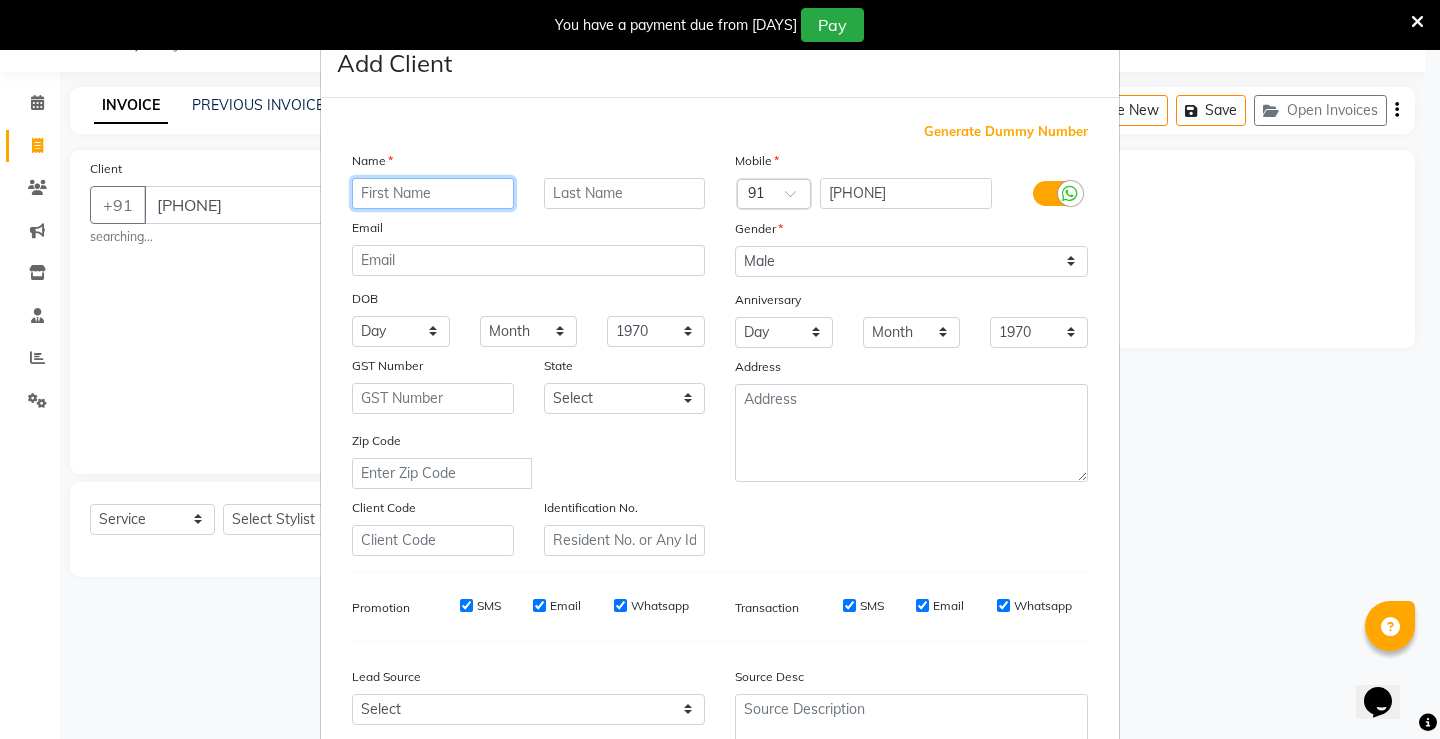 click at bounding box center [433, 193] 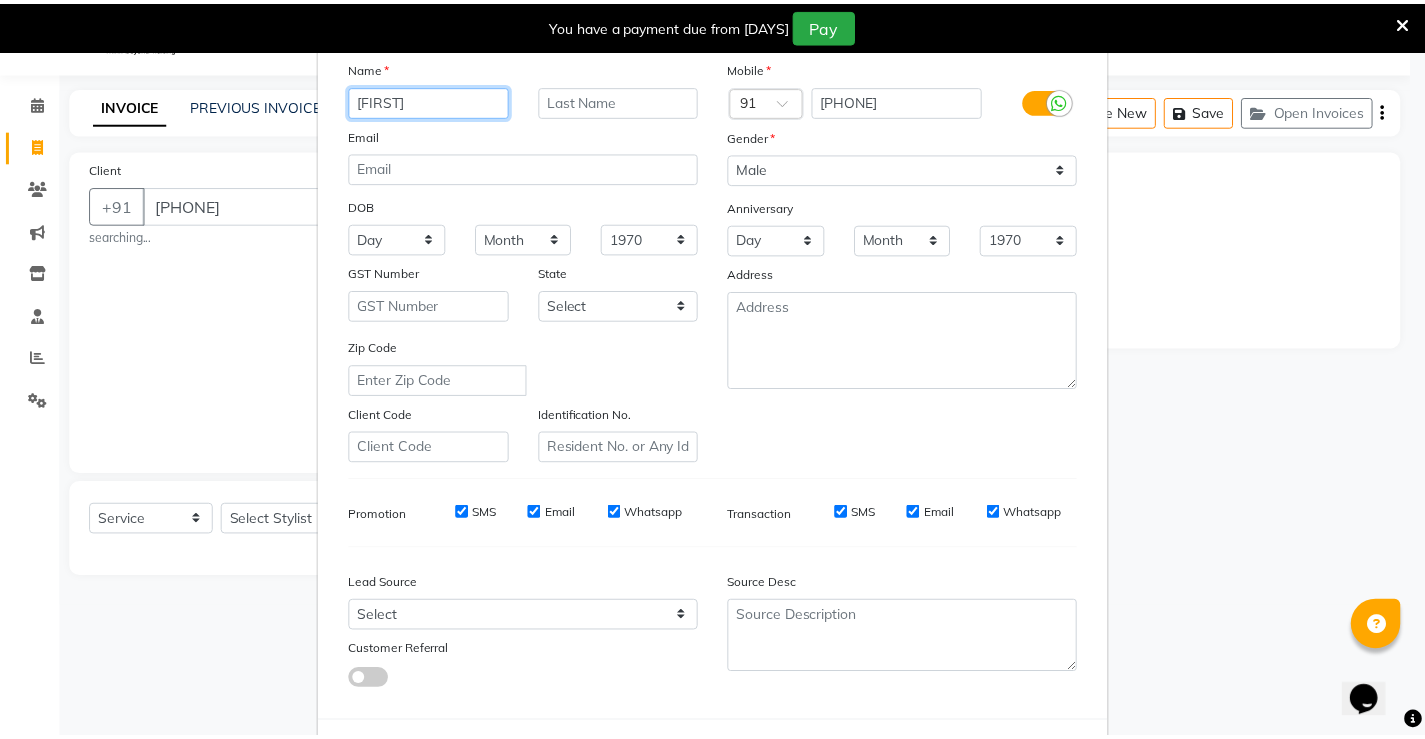 scroll, scrollTop: 184, scrollLeft: 0, axis: vertical 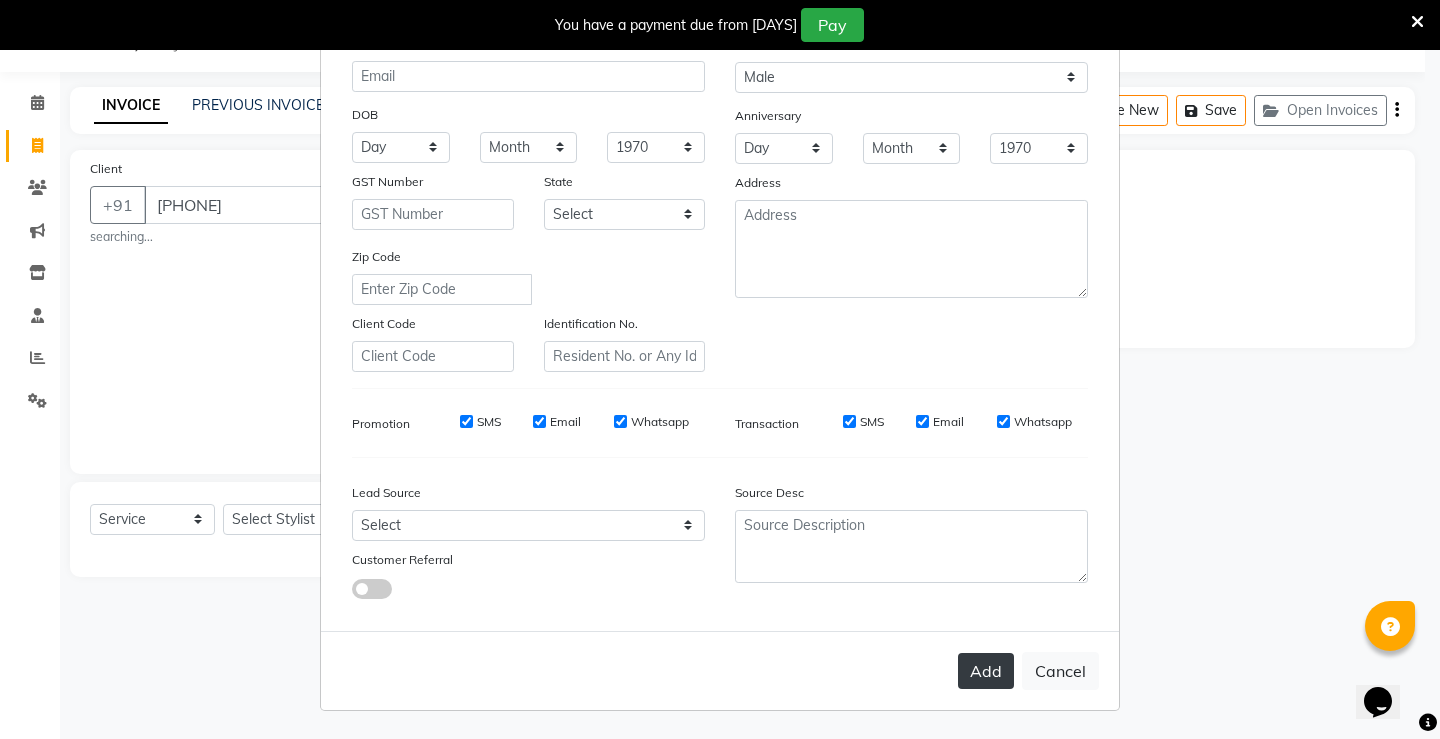 type on "[FIRST]" 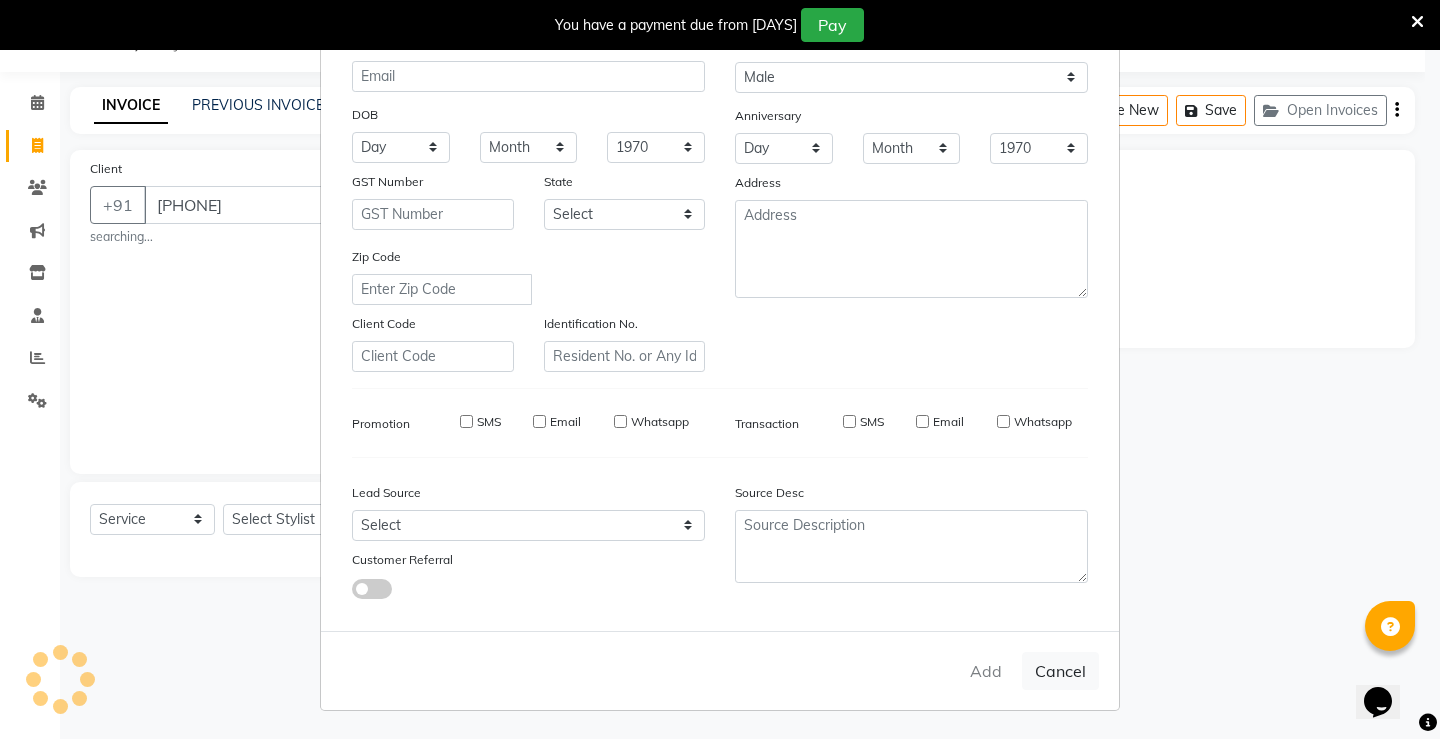 type 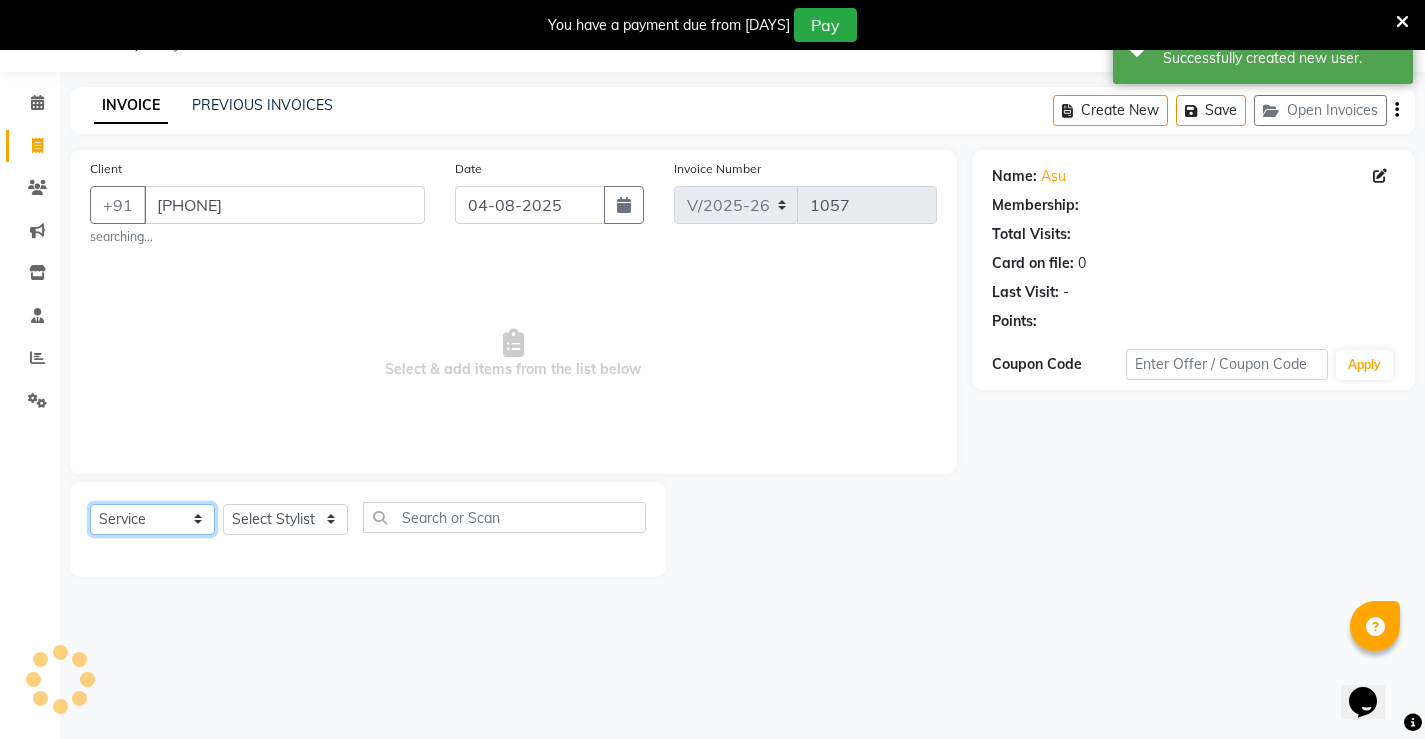 click on "Select  Service  Product  Membership  Package Voucher Prepaid Gift Card" 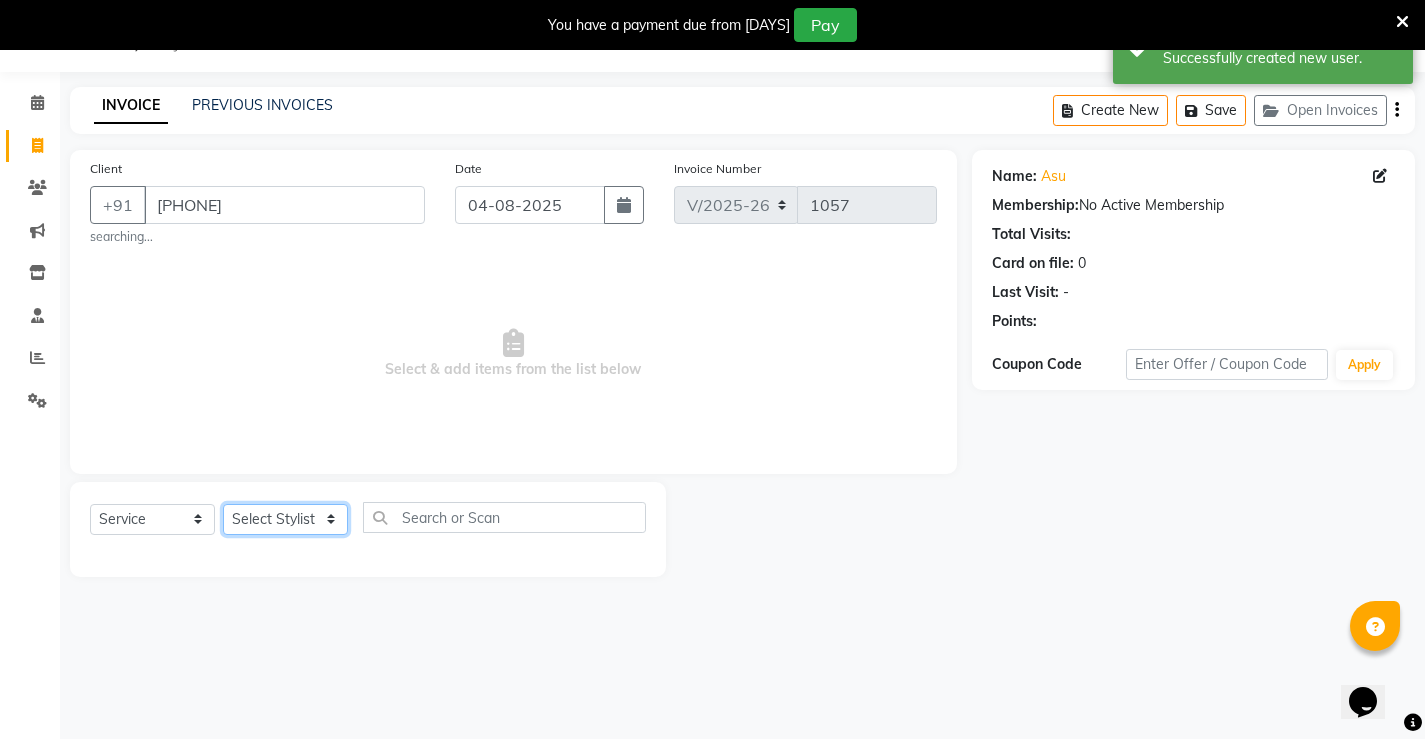 click on "Select Stylist [NAME] [NAME] [NAME] [NAME] [NAME] [NAME] [NAME] [NAME] [NAME]" 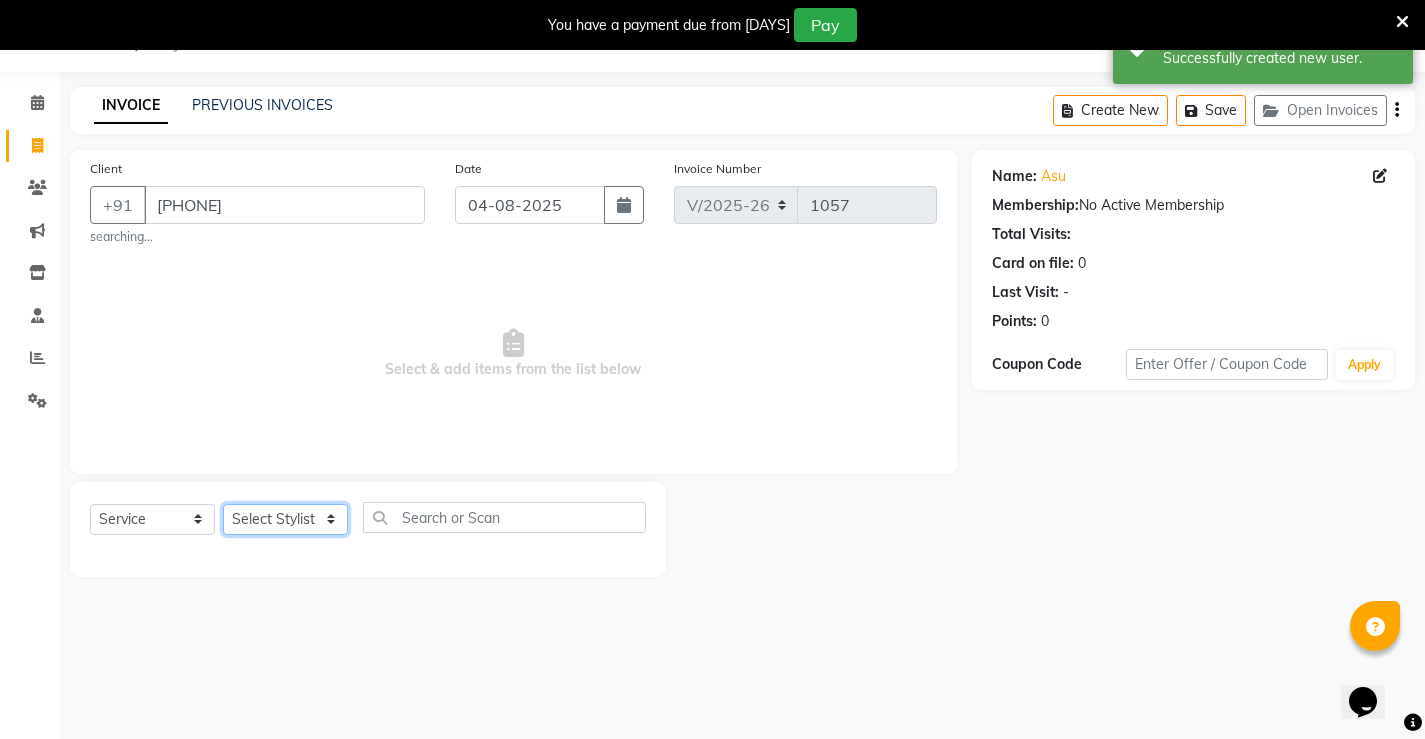 select on "87951" 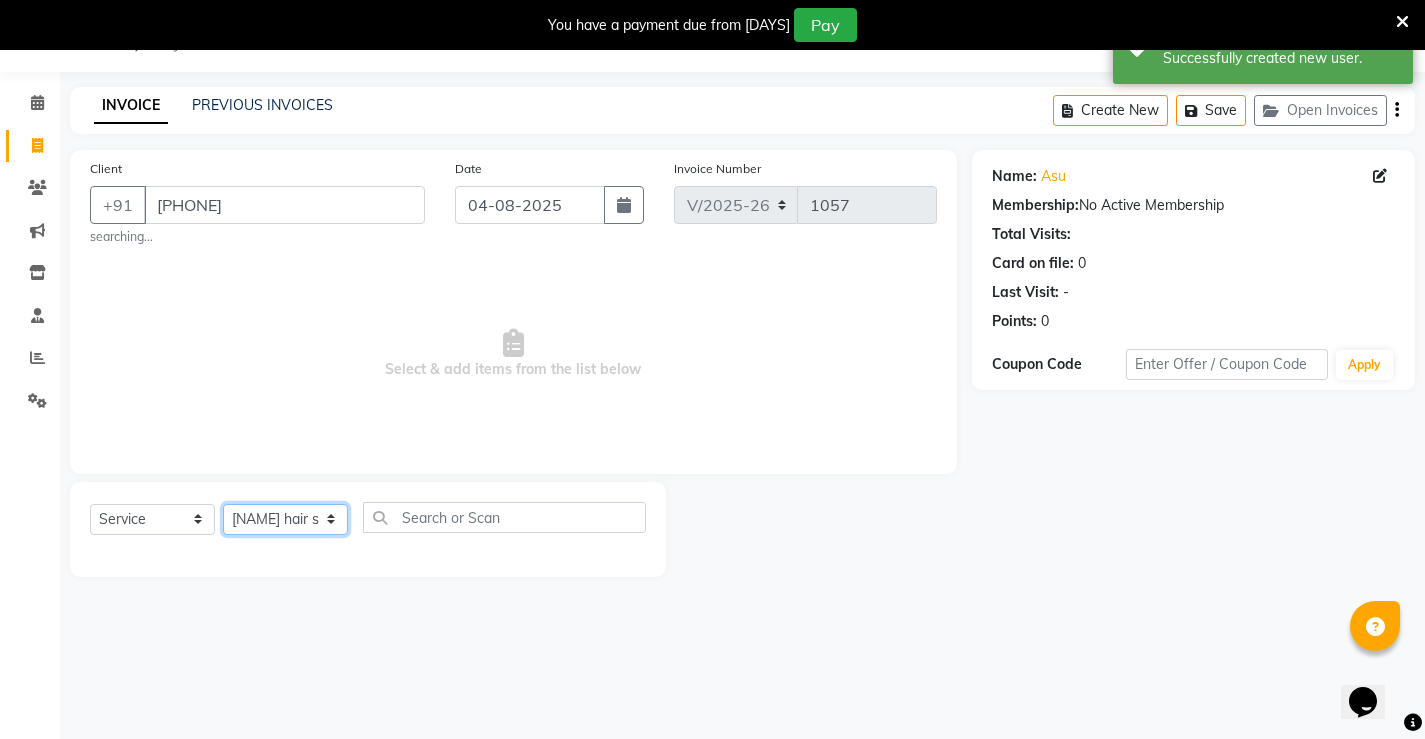 click on "Select Stylist [NAME] [NAME] [NAME] [NAME] [NAME] [NAME] [NAME] [NAME] [NAME]" 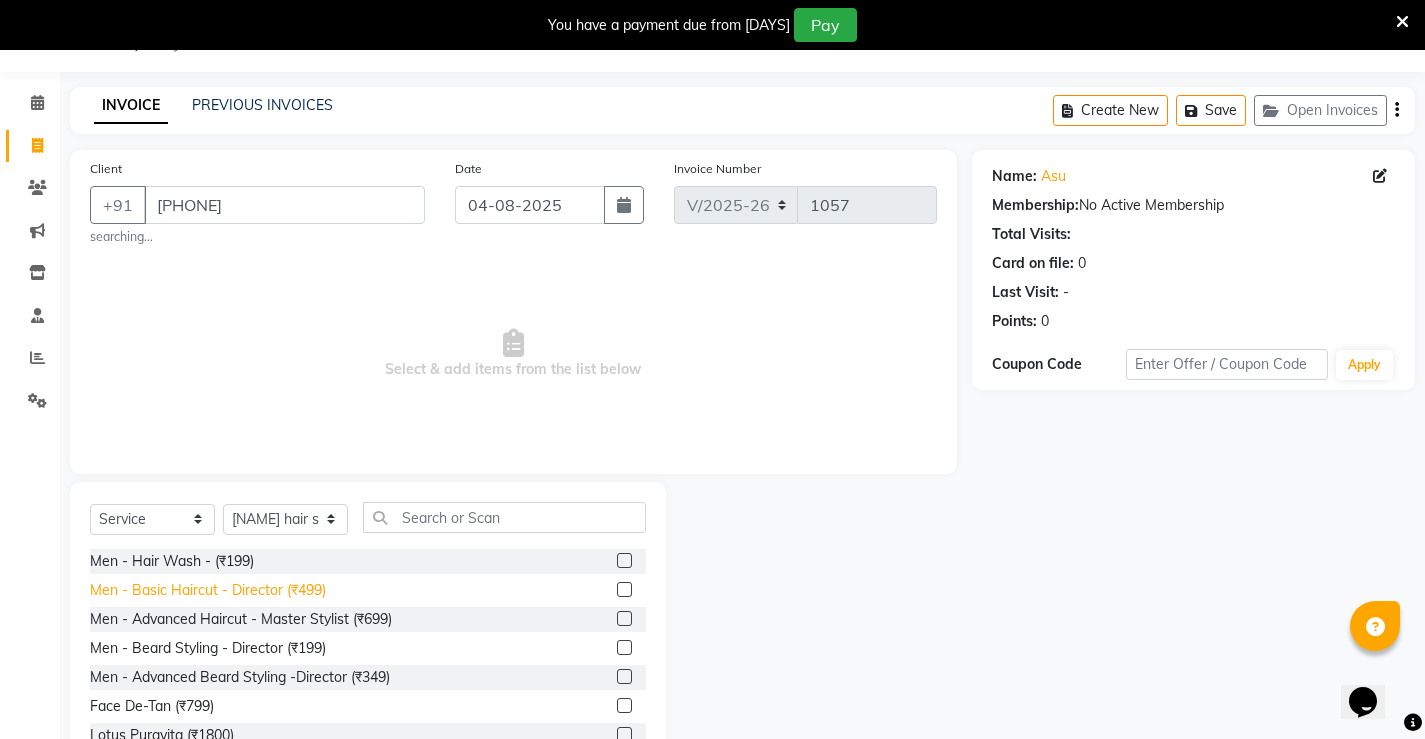 click on "Men - Basic Haircut - Director (₹499)" 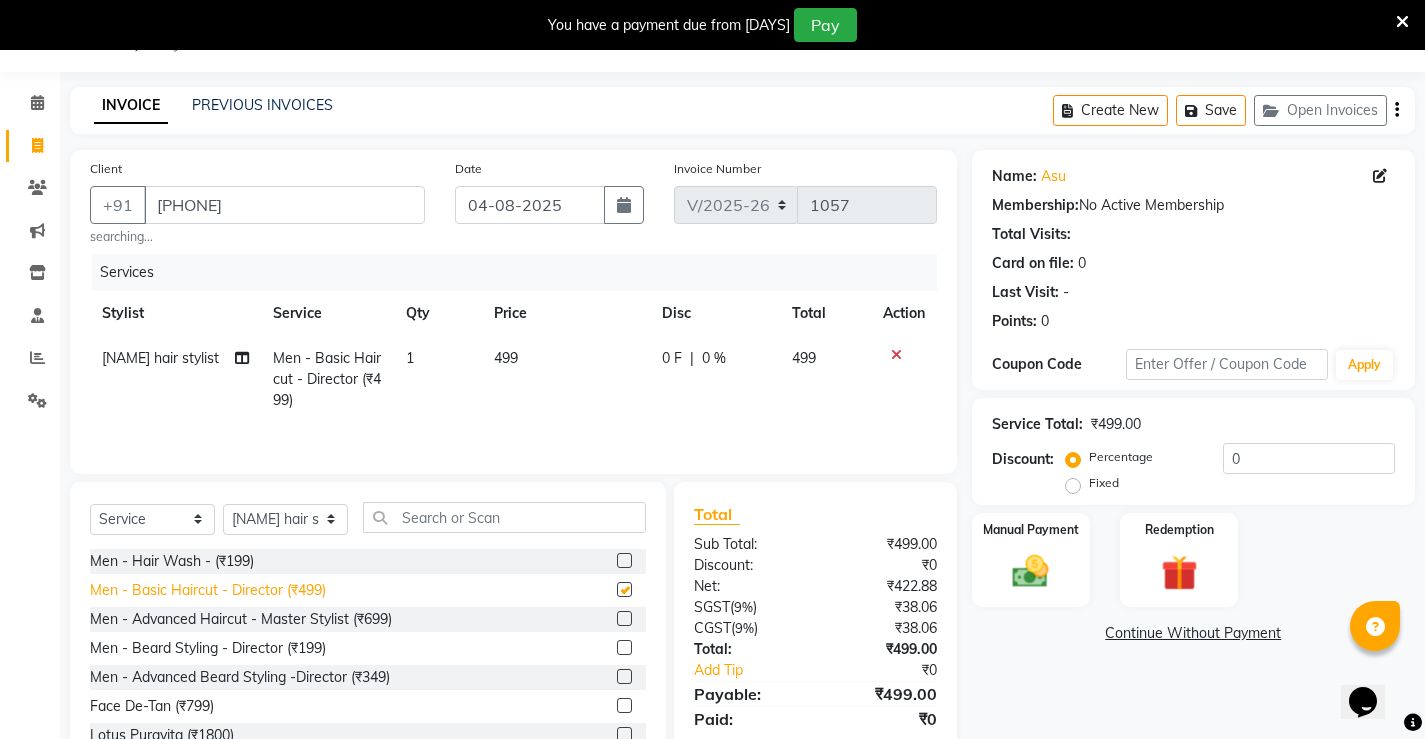 checkbox on "false" 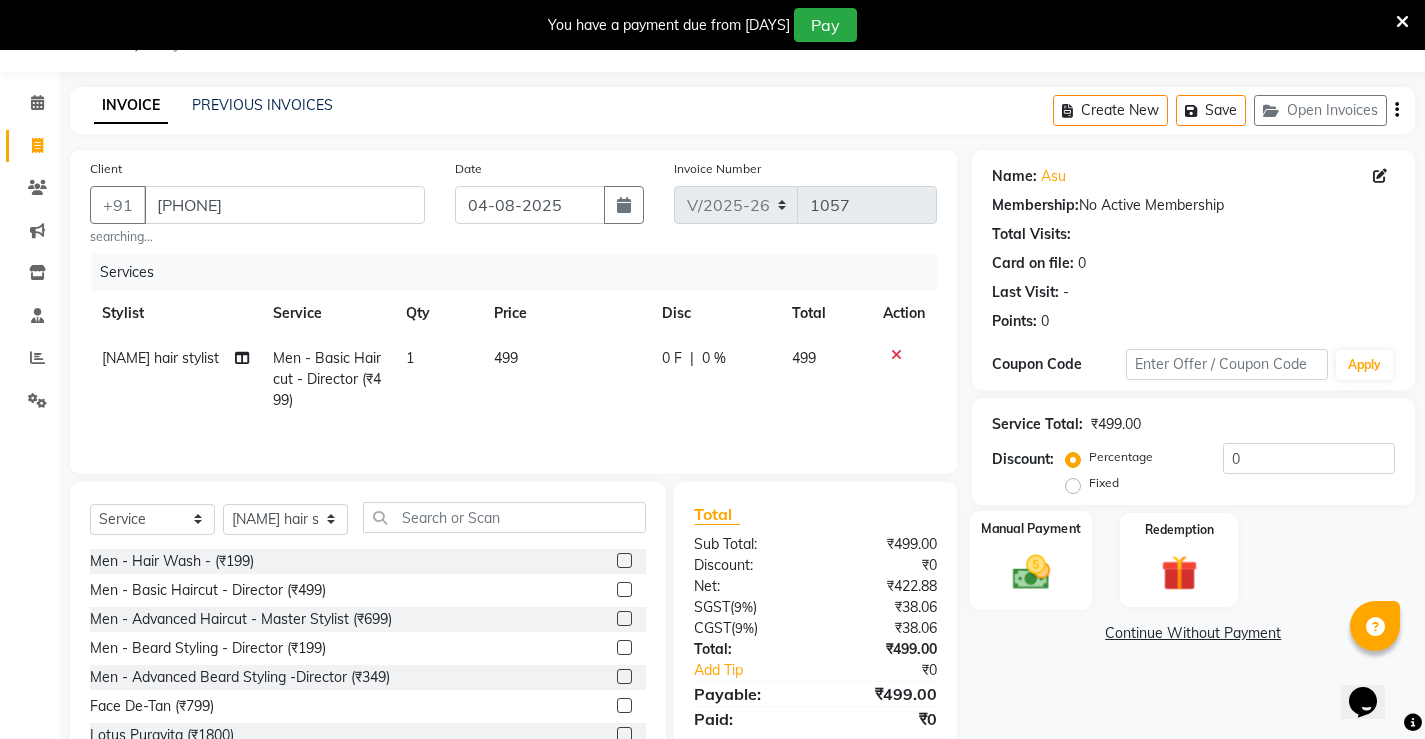 click 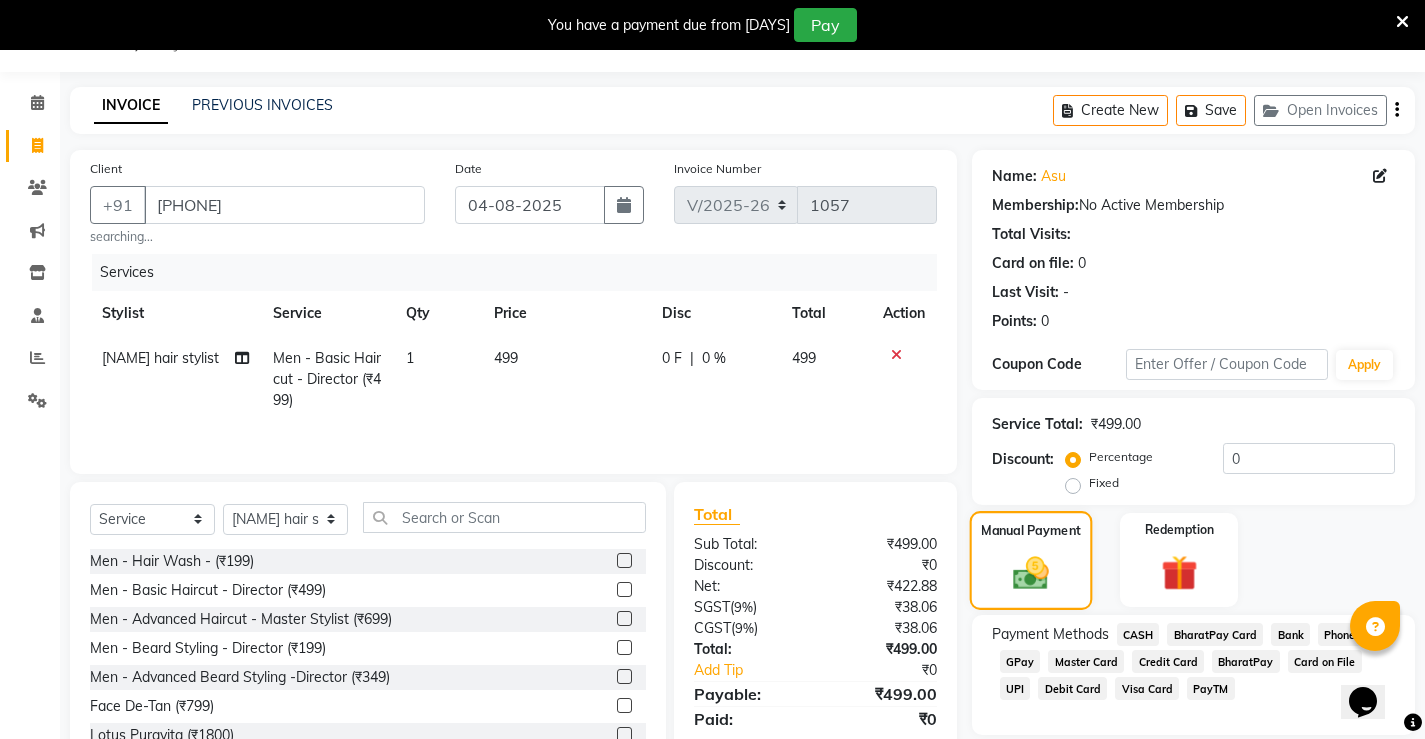 scroll, scrollTop: 118, scrollLeft: 0, axis: vertical 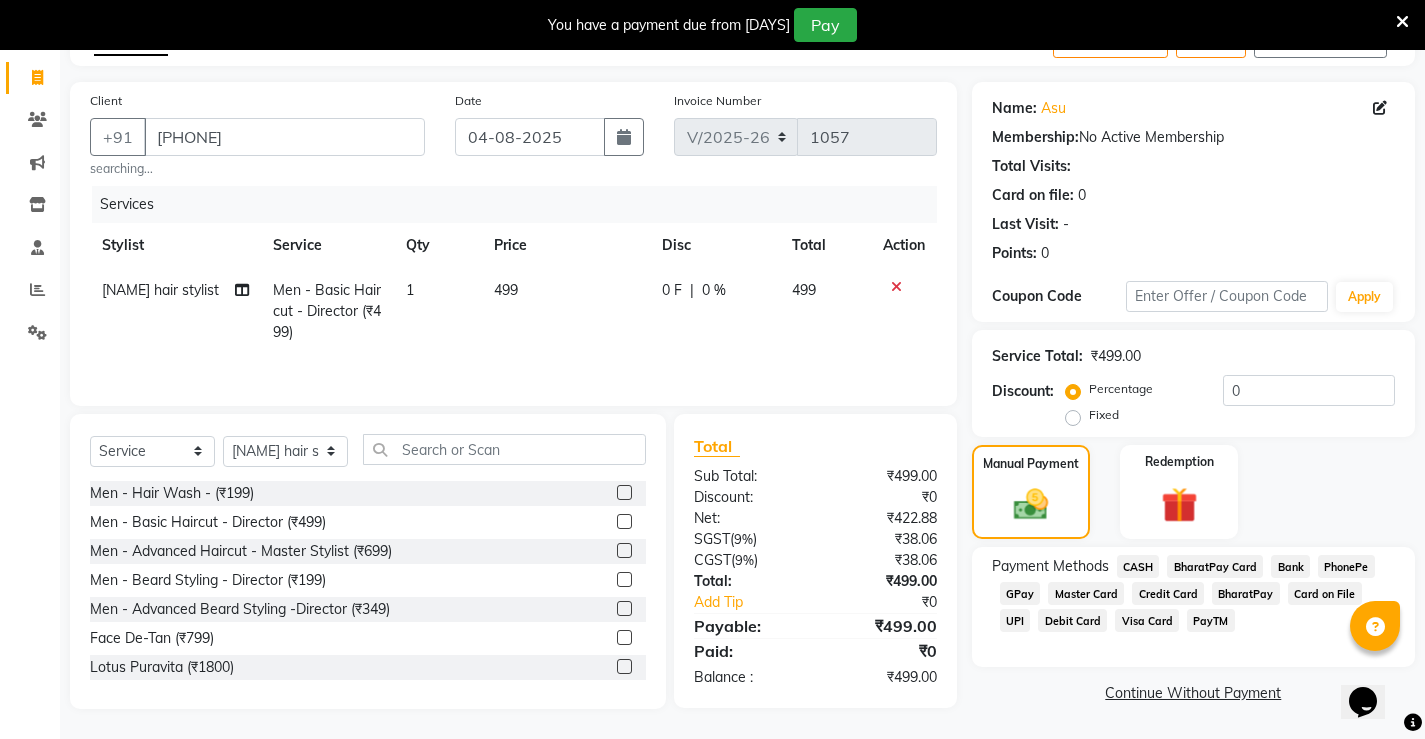 click on "PhonePe" 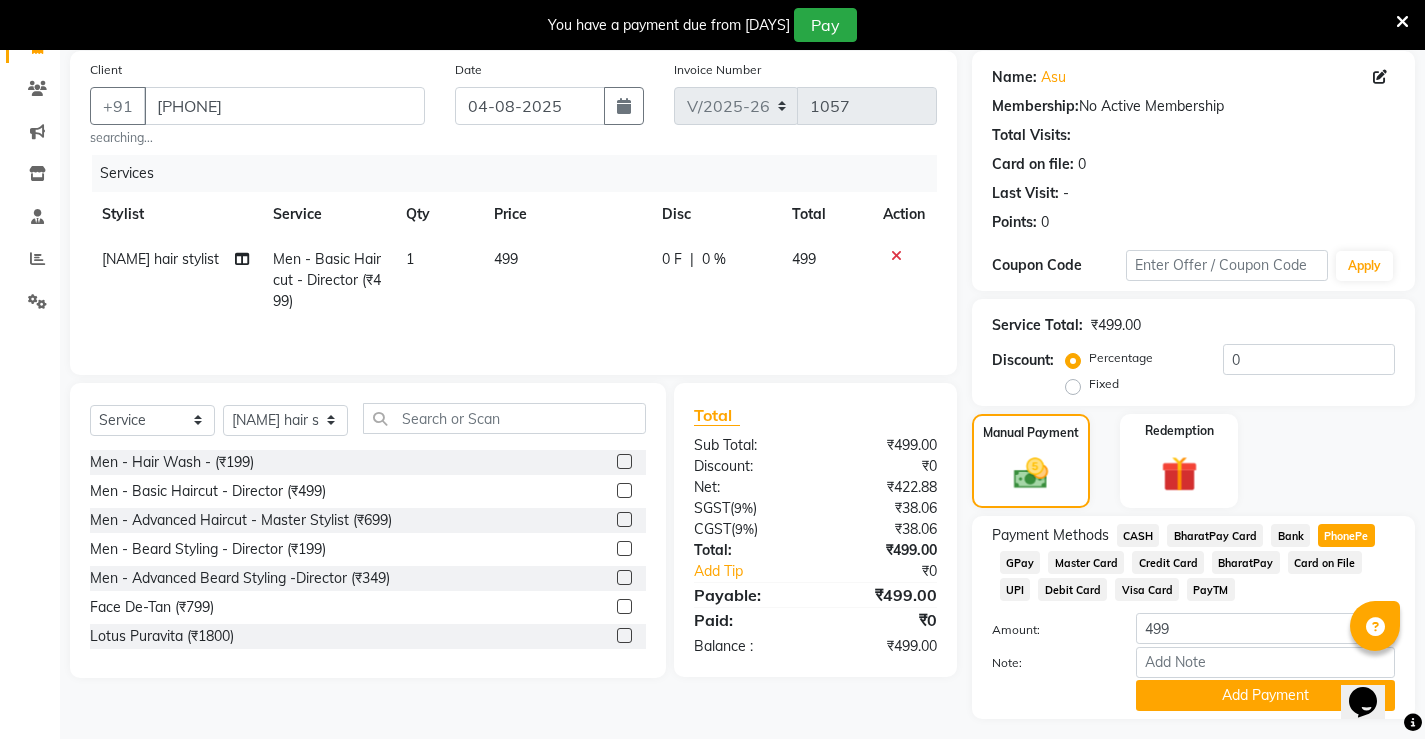 scroll, scrollTop: 200, scrollLeft: 0, axis: vertical 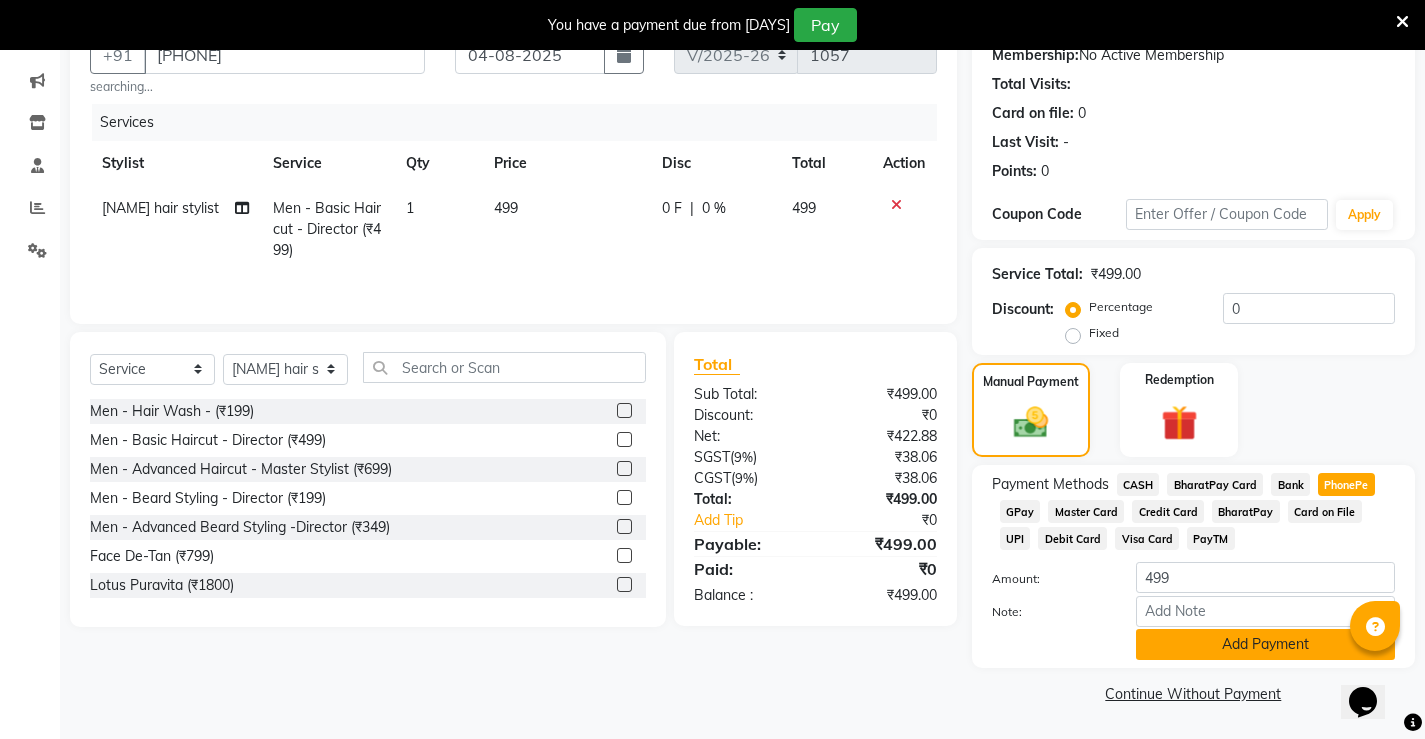 click on "Add Payment" 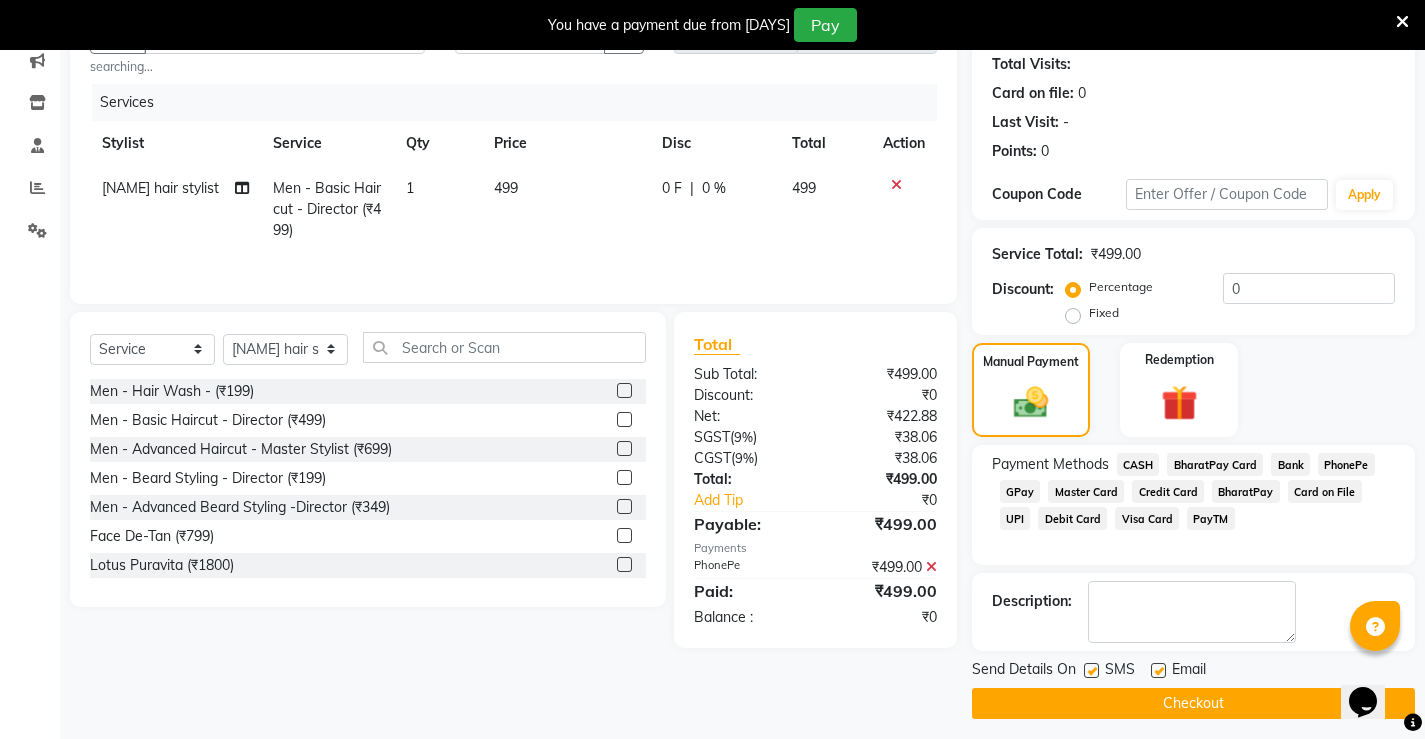 scroll, scrollTop: 230, scrollLeft: 0, axis: vertical 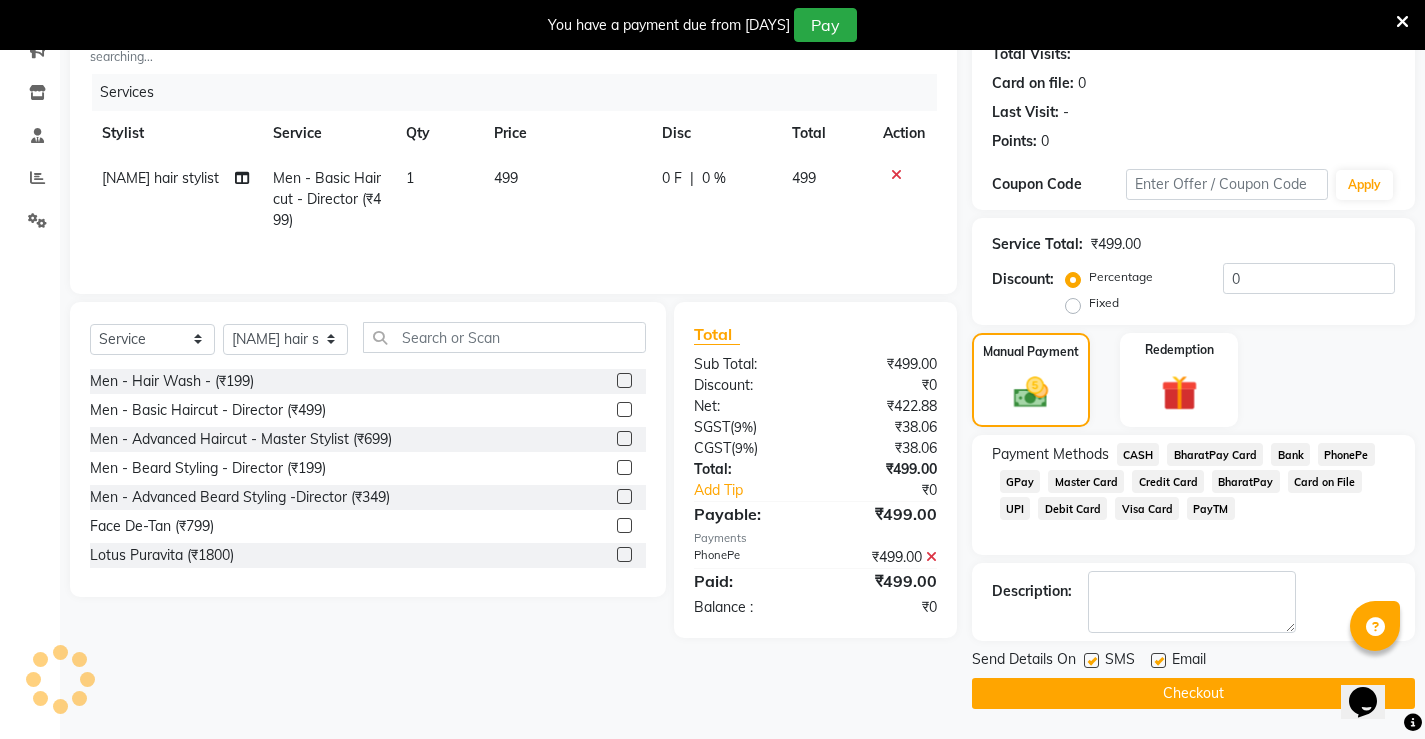 click on "Checkout" 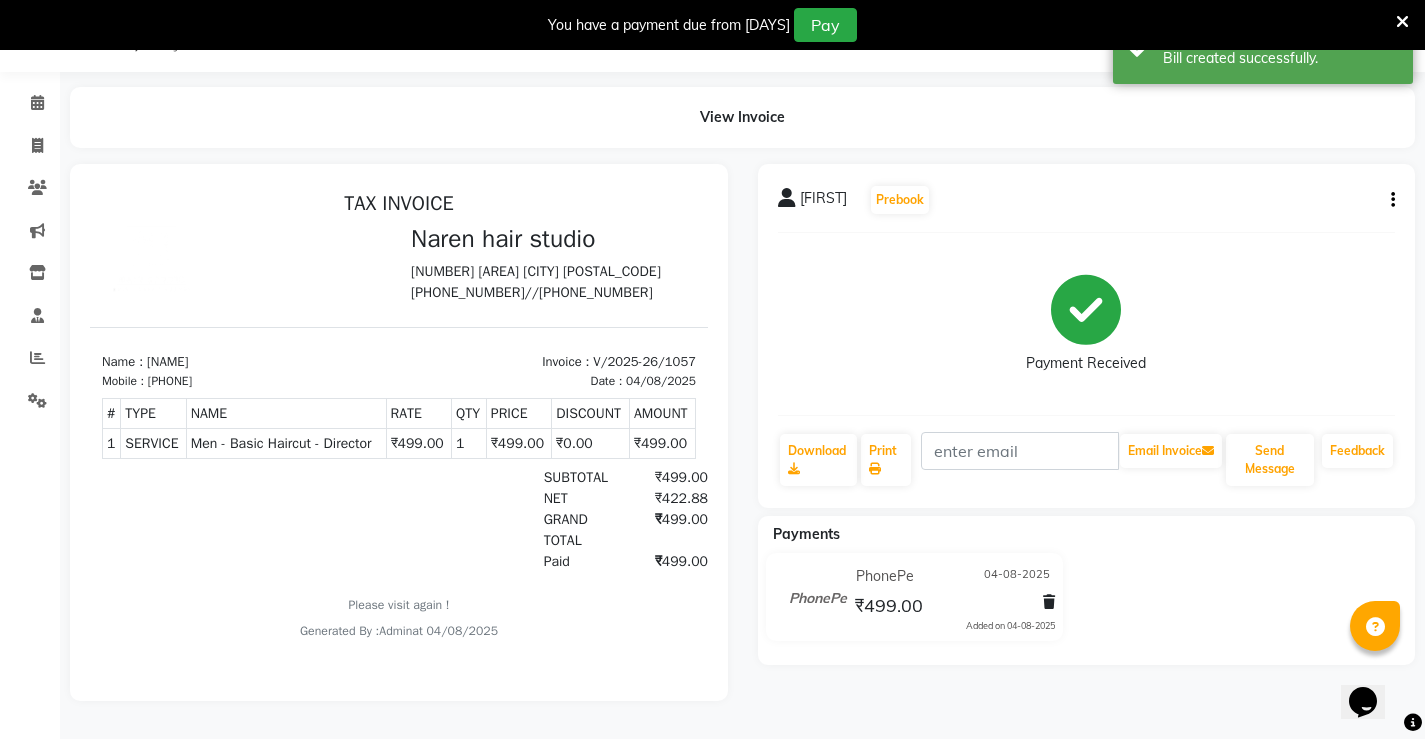 scroll, scrollTop: 0, scrollLeft: 0, axis: both 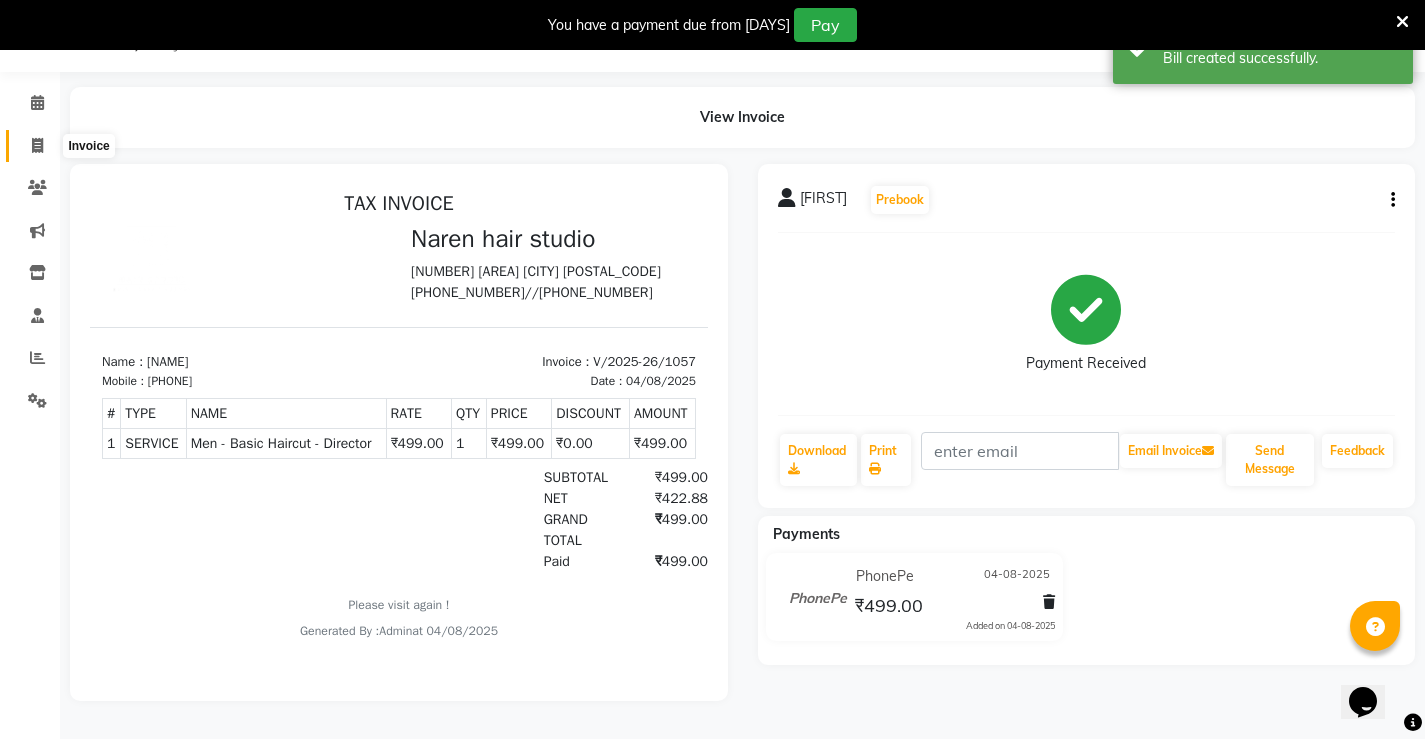 click 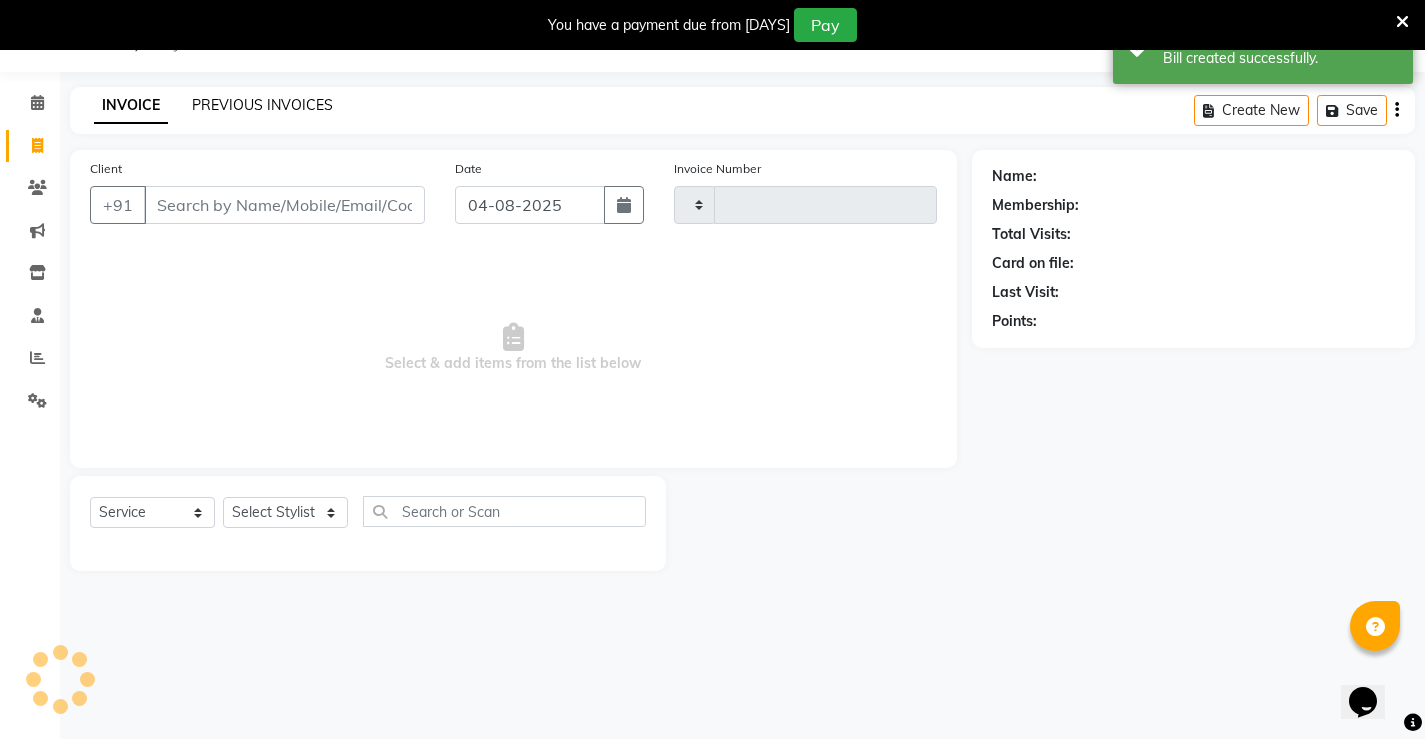 type on "1058" 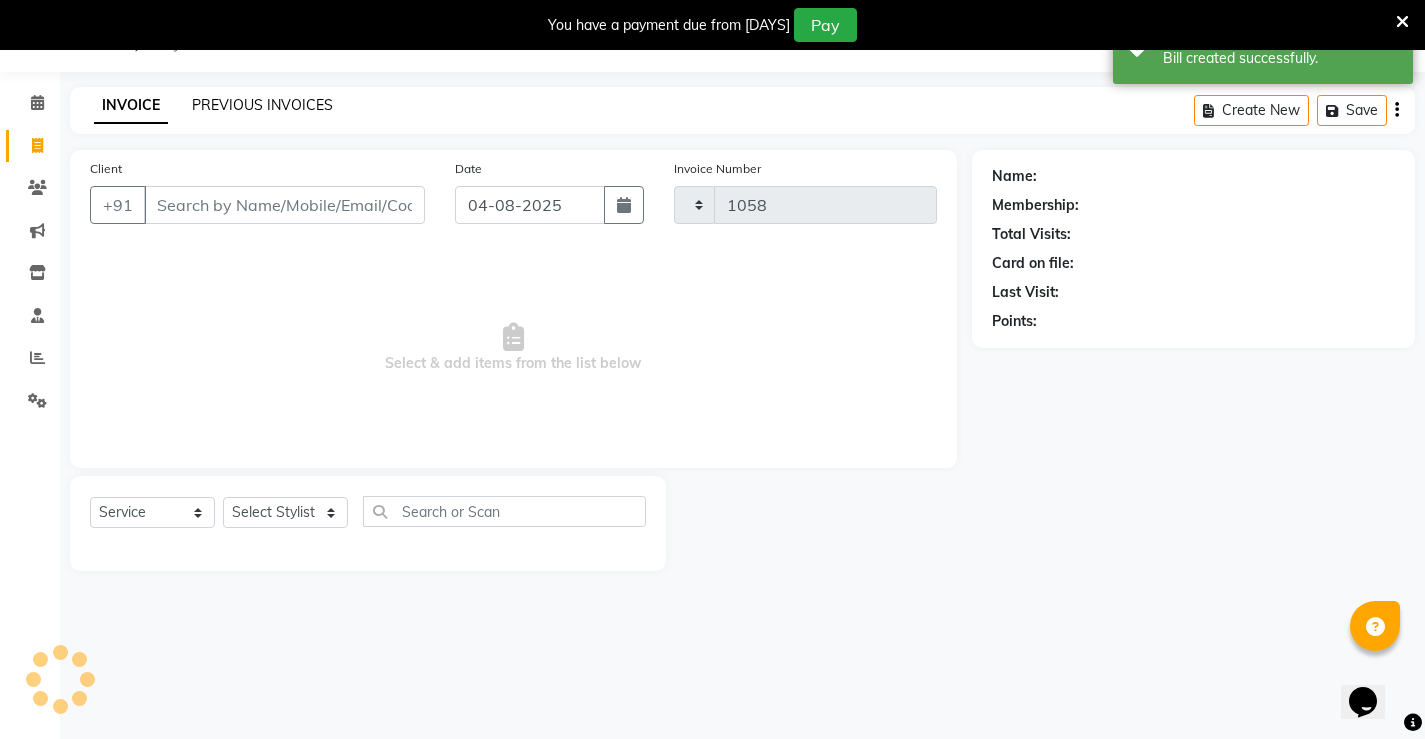 select on "7705" 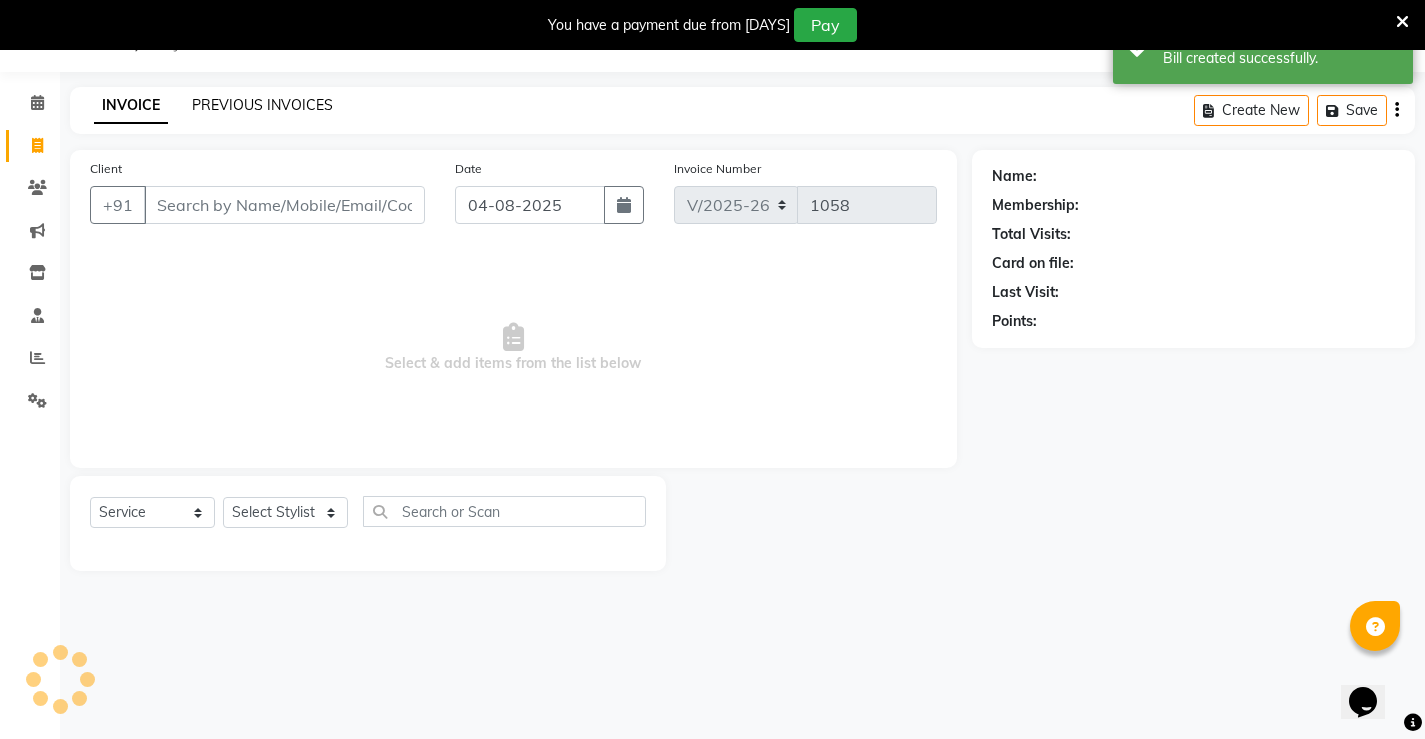 click on "PREVIOUS INVOICES" 